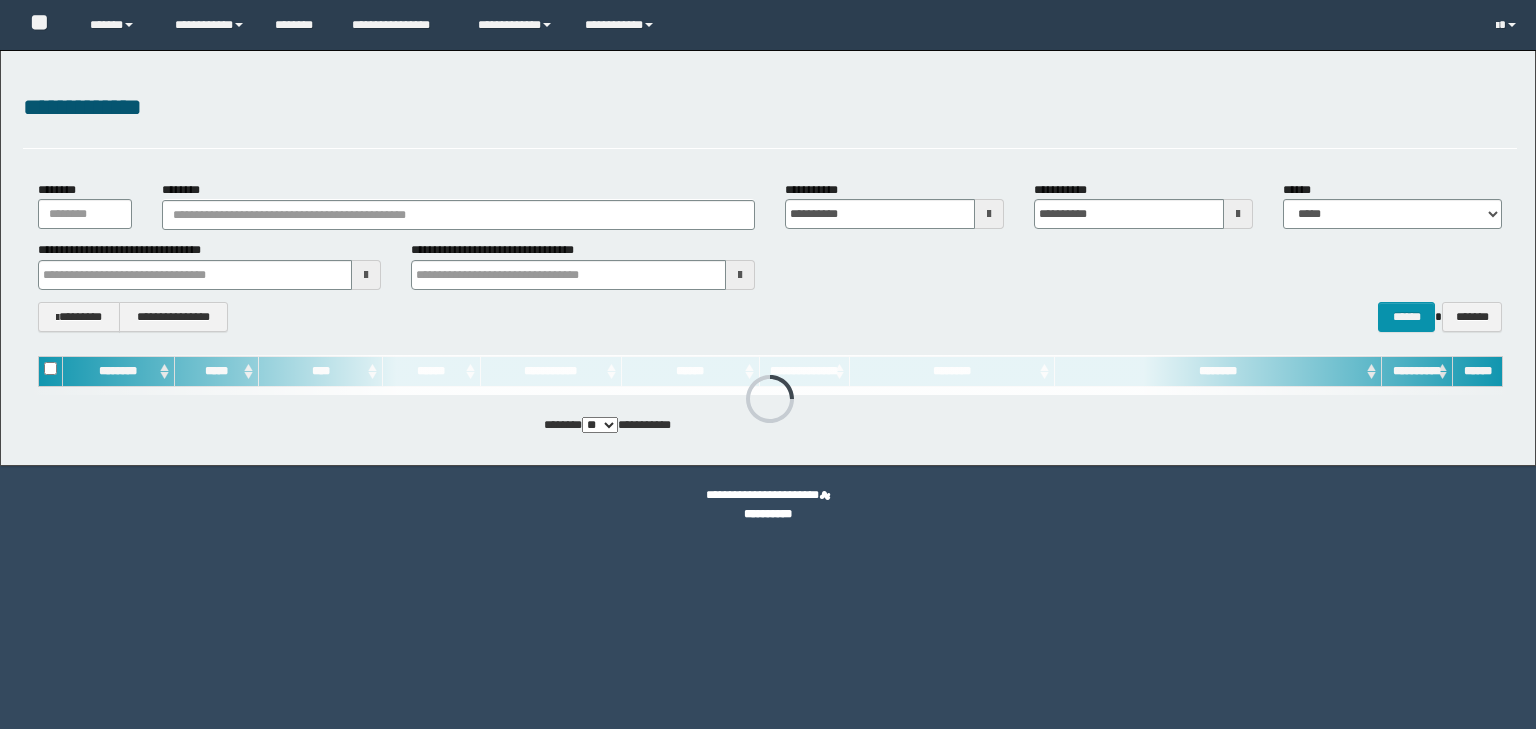 scroll, scrollTop: 0, scrollLeft: 0, axis: both 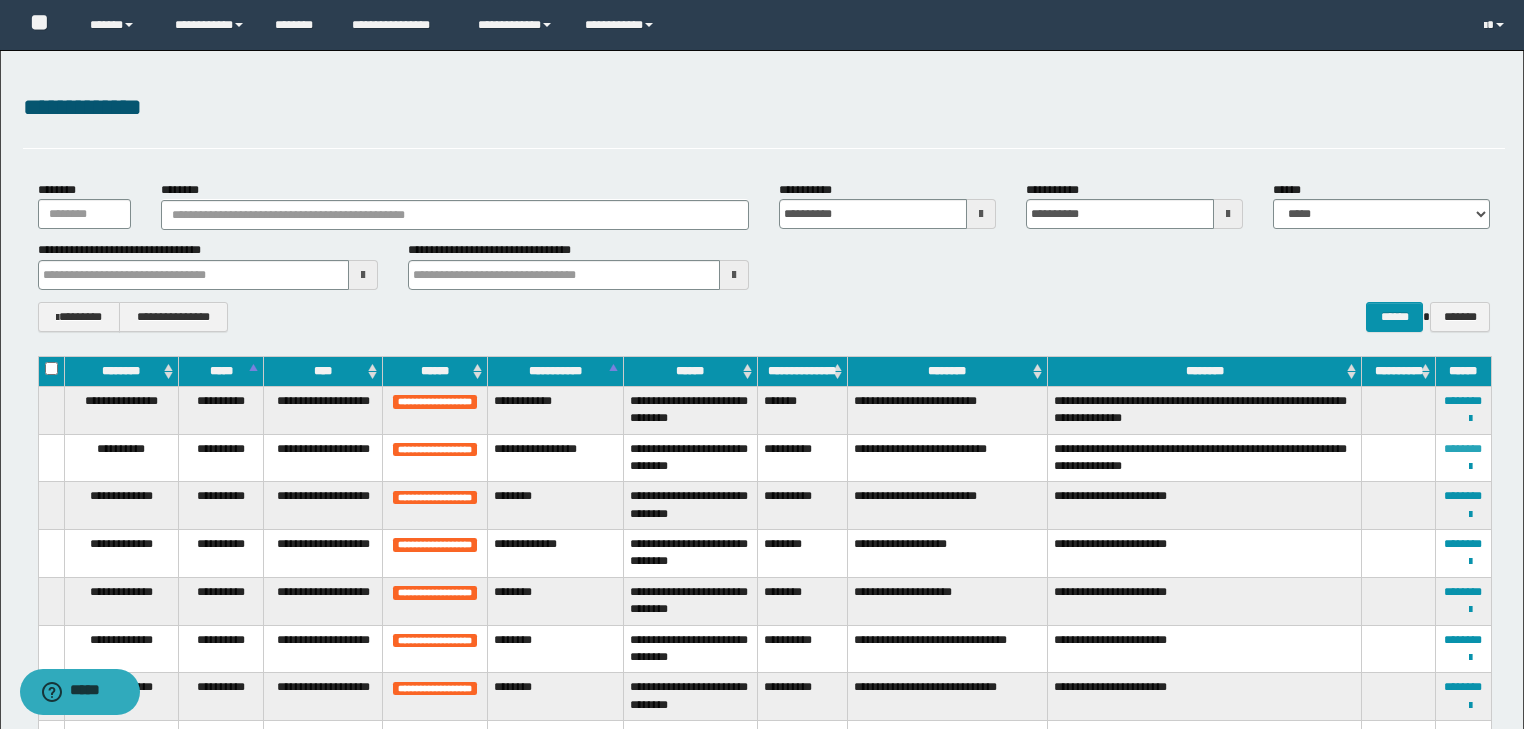 click on "********" at bounding box center [1463, 449] 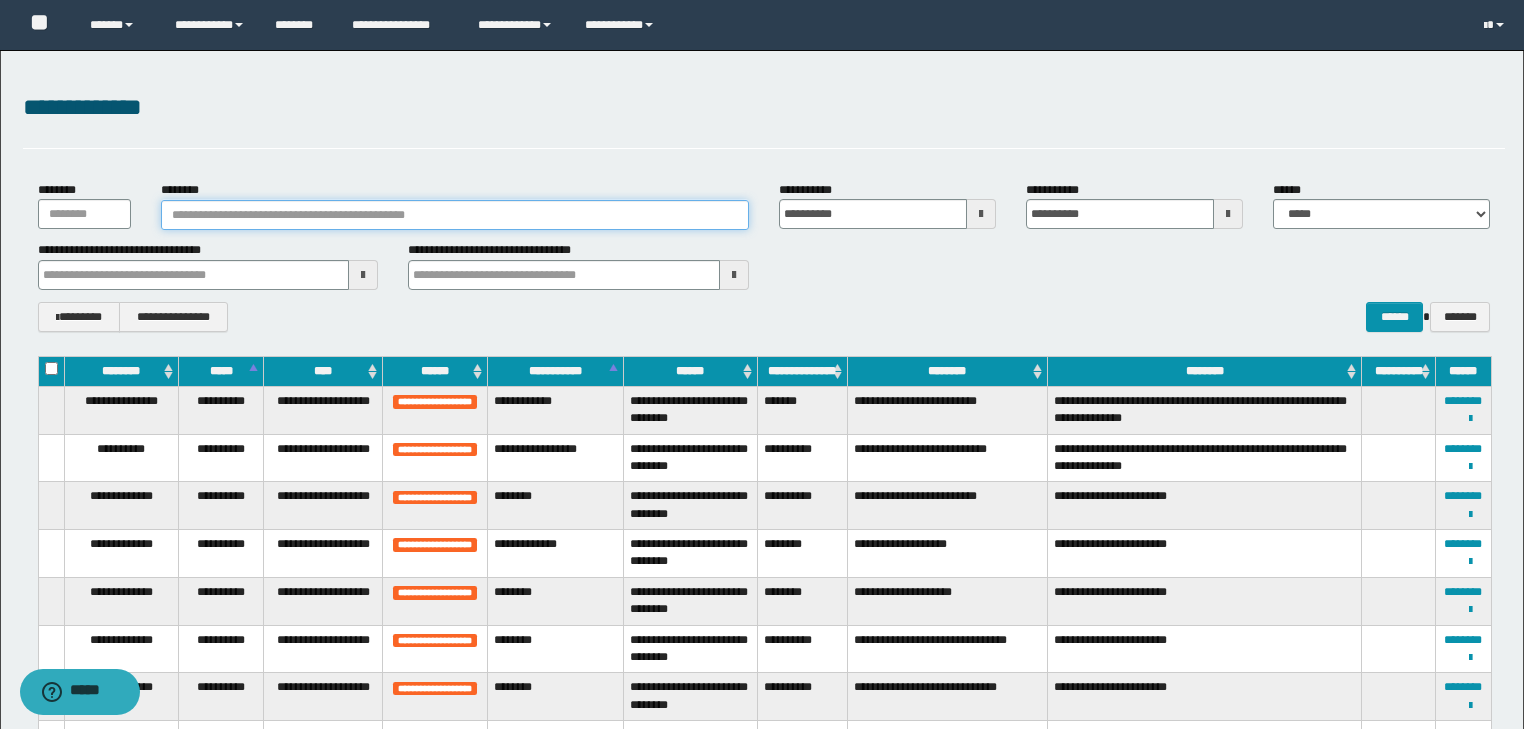 click on "********" at bounding box center [455, 215] 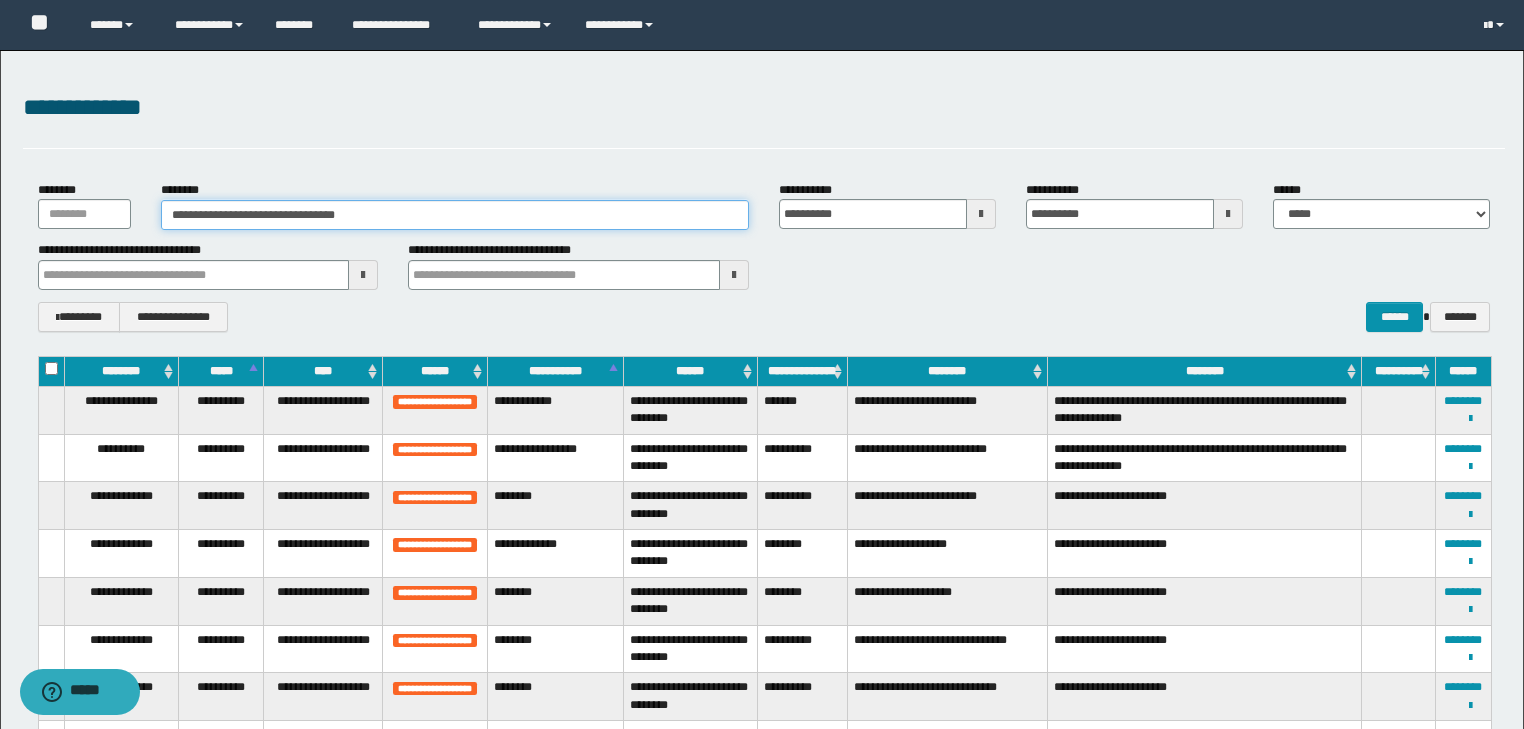 type on "**********" 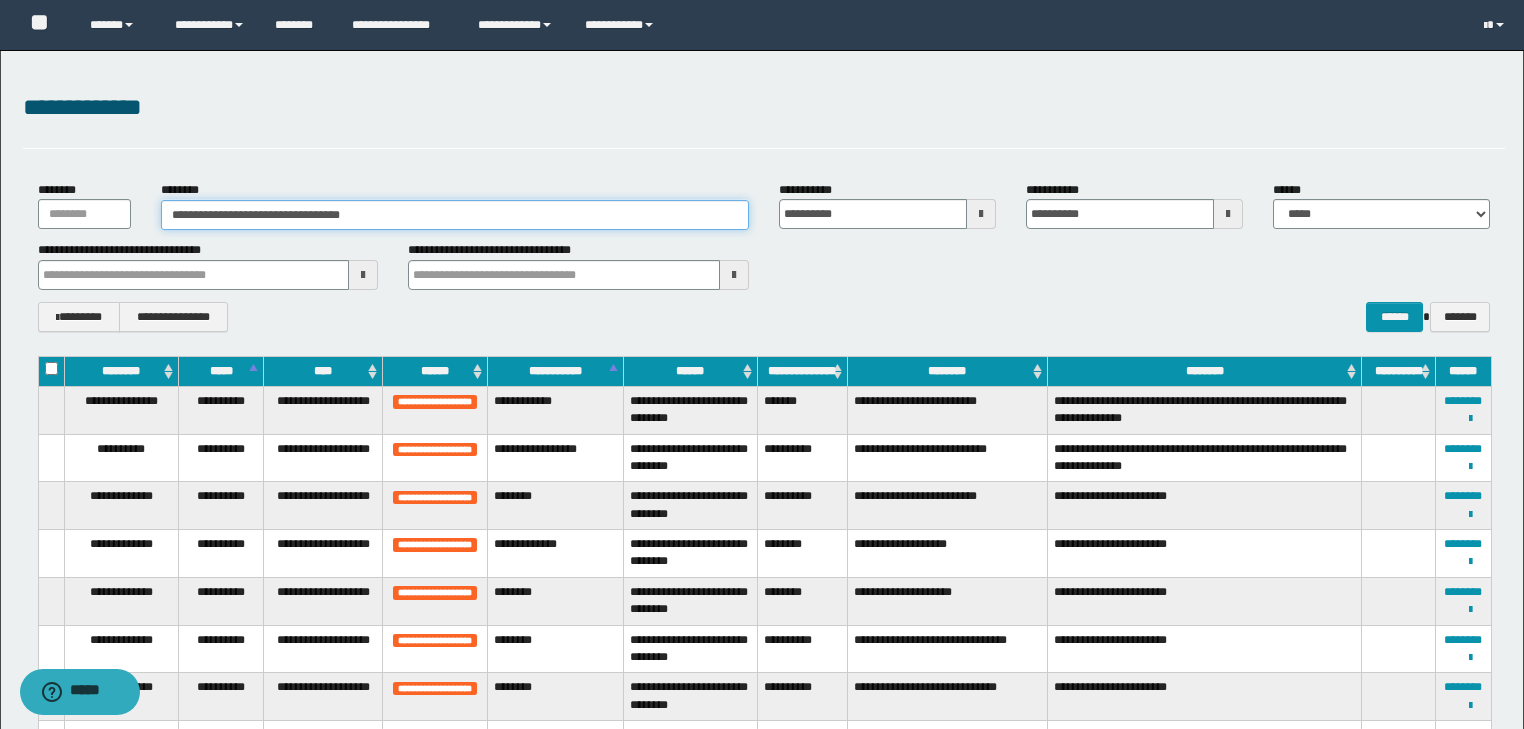 click on "**********" at bounding box center (455, 215) 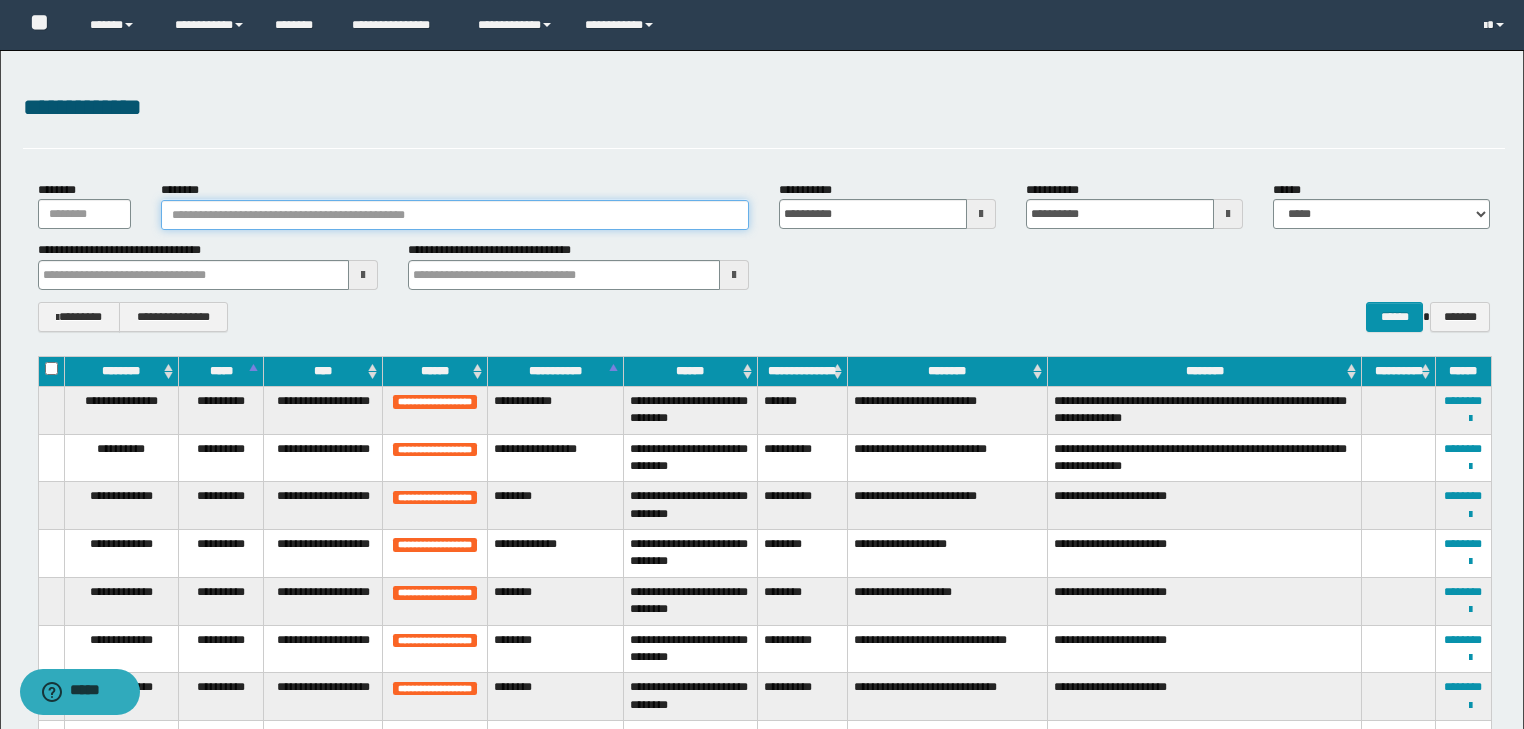 click on "********" at bounding box center [455, 215] 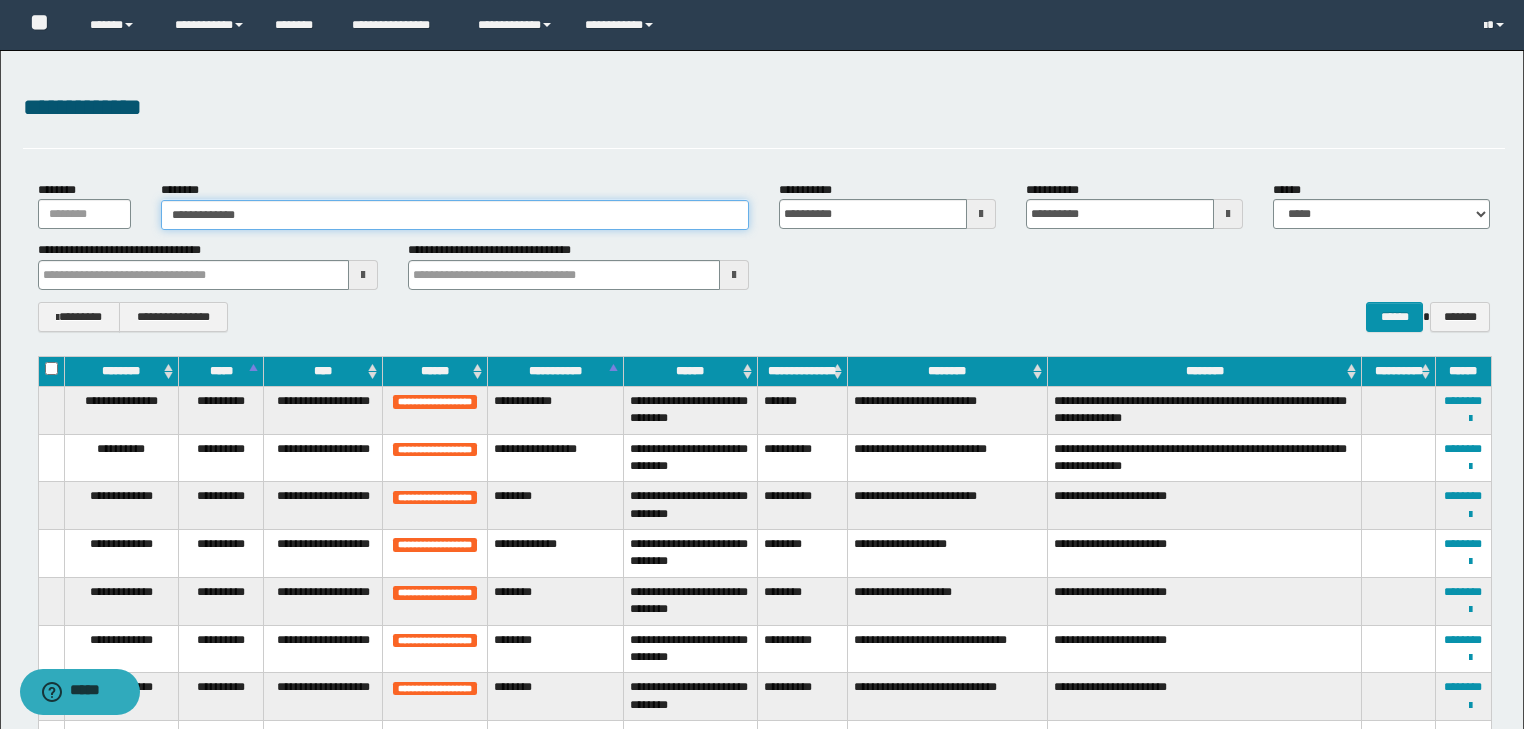 type on "**********" 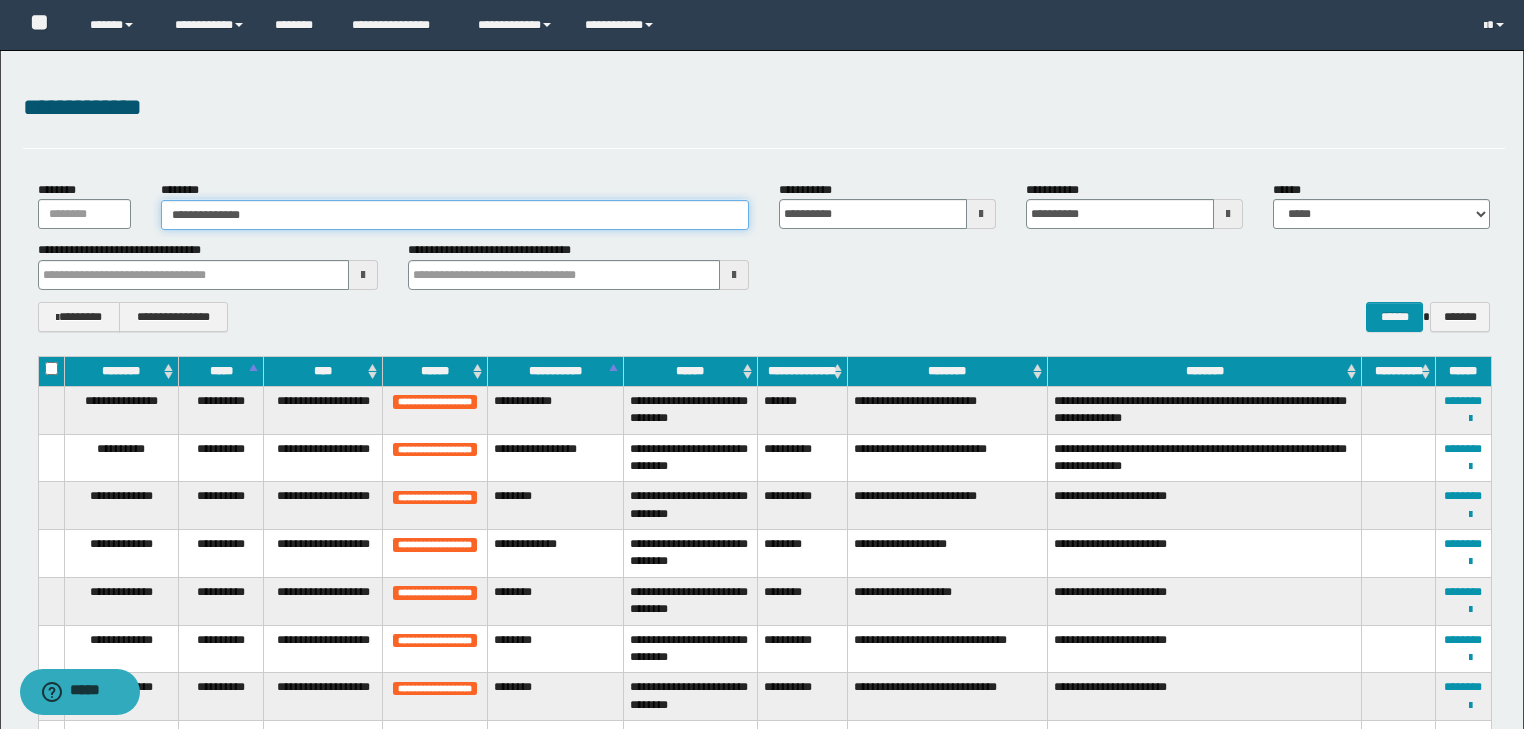 type on "**********" 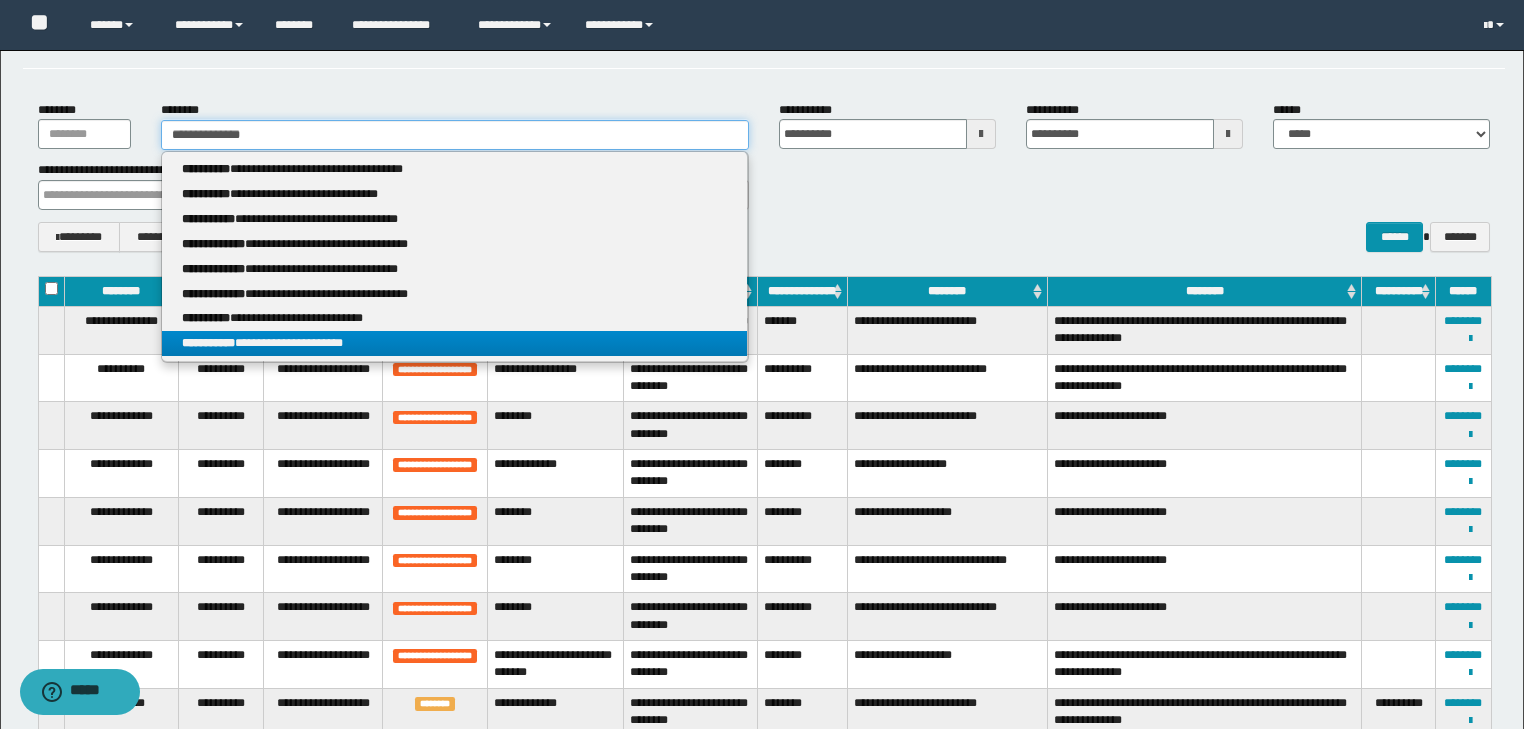 scroll, scrollTop: 0, scrollLeft: 0, axis: both 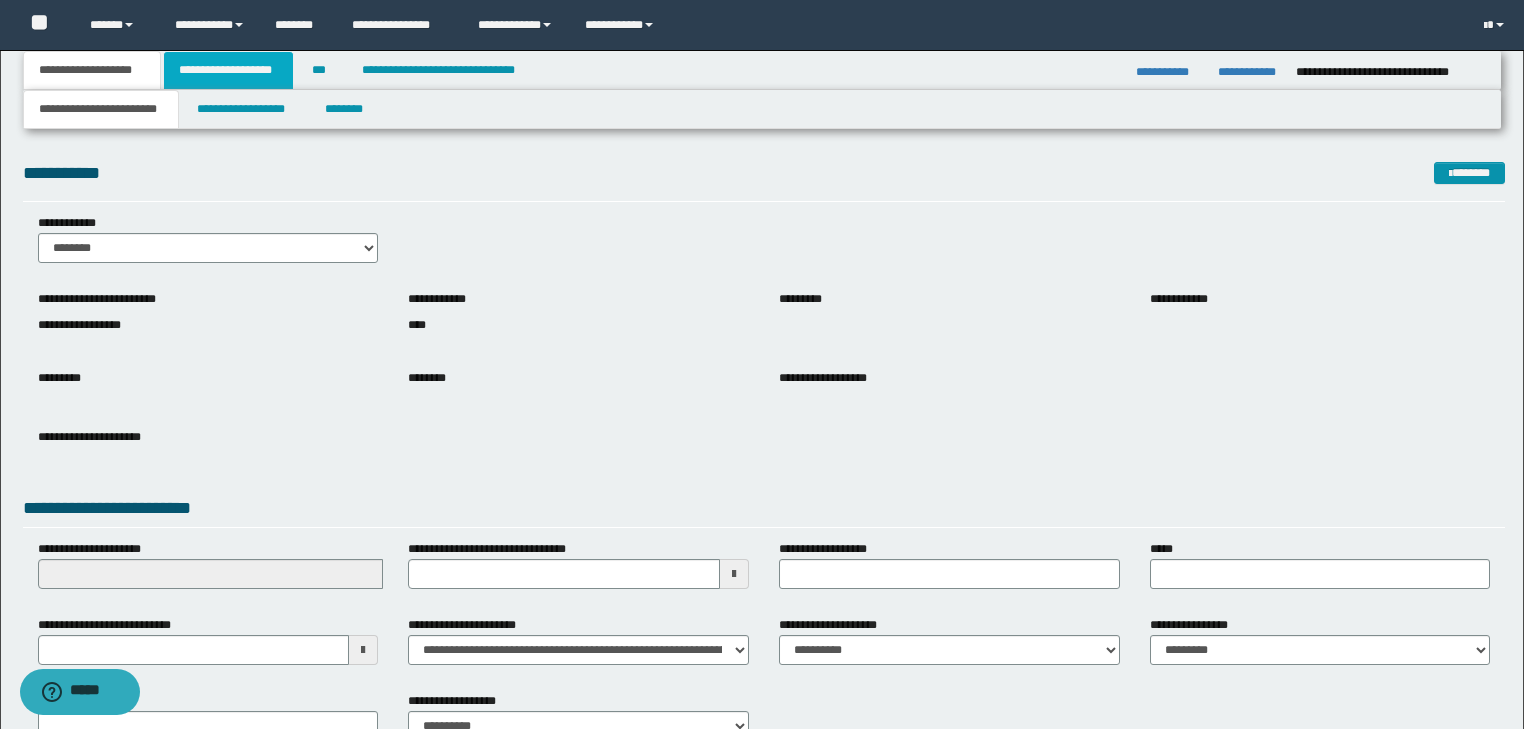 click on "**********" at bounding box center (228, 70) 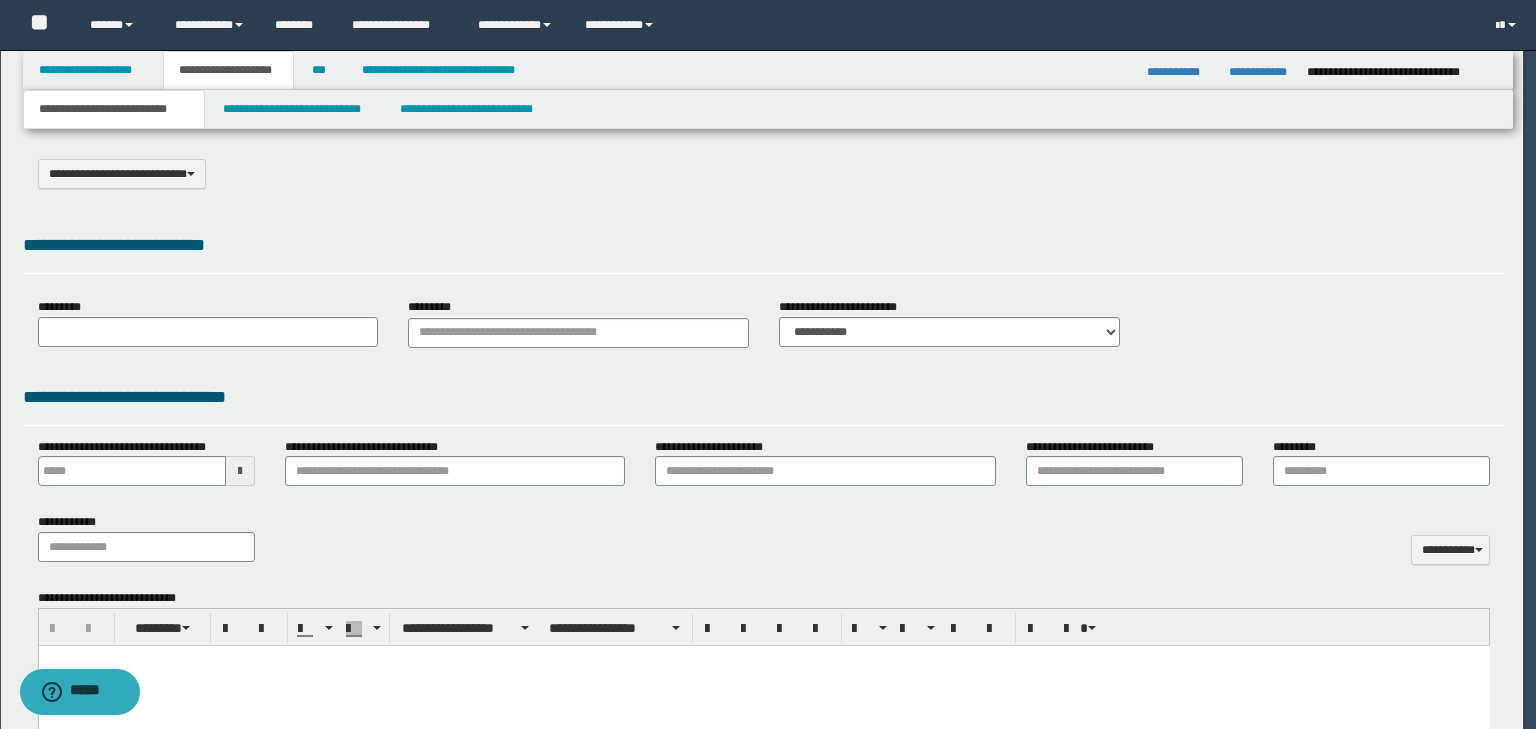 select on "*" 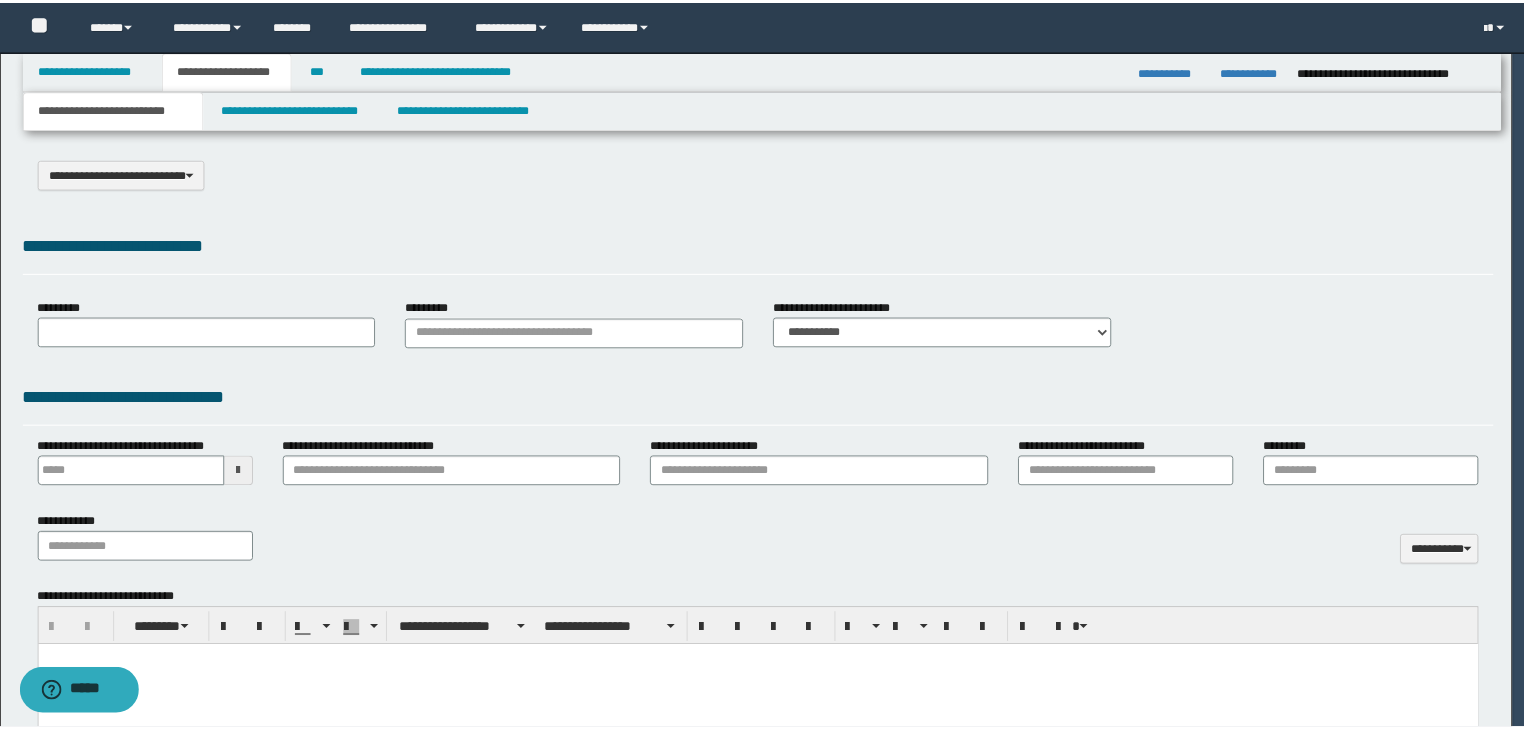scroll, scrollTop: 0, scrollLeft: 0, axis: both 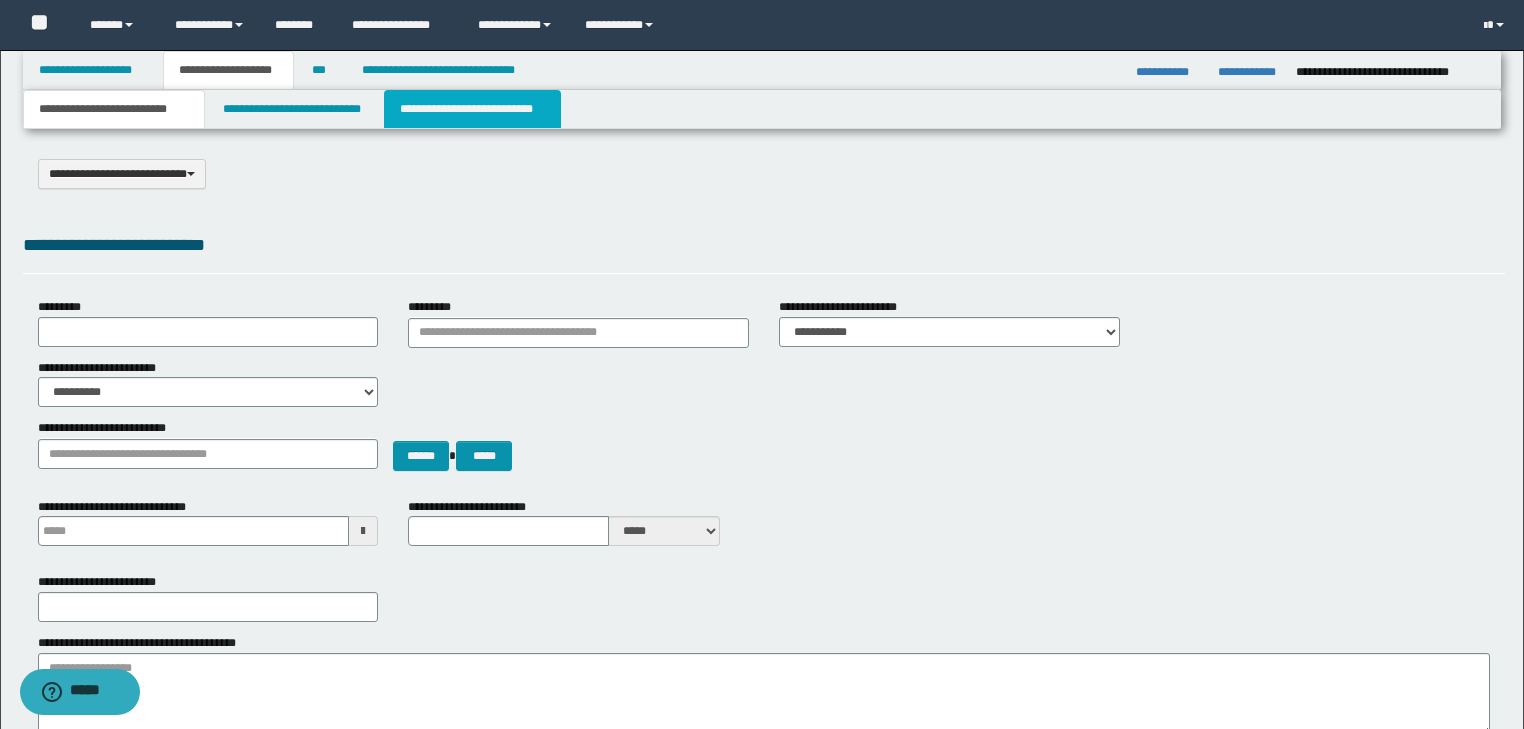 click on "**********" at bounding box center [472, 109] 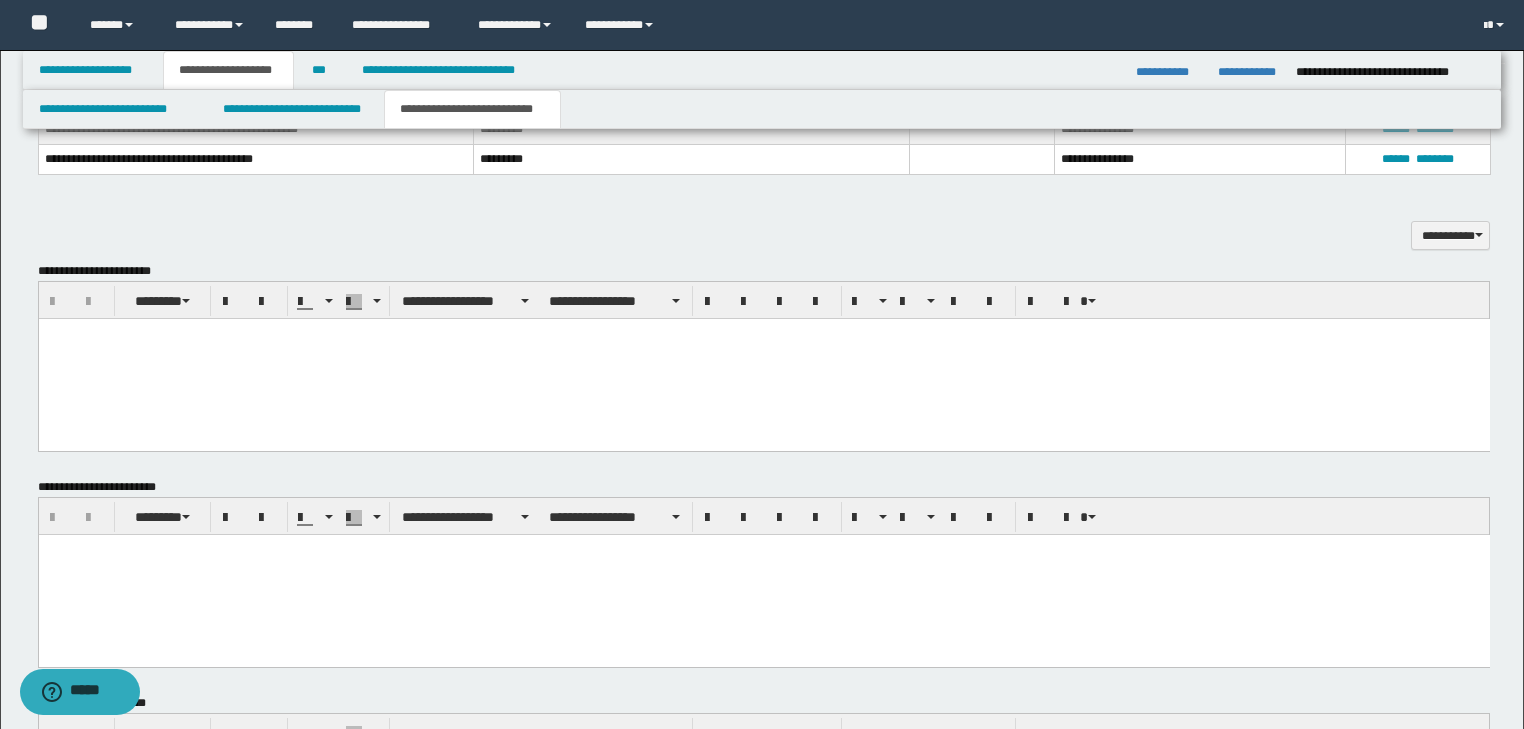 scroll, scrollTop: 1040, scrollLeft: 0, axis: vertical 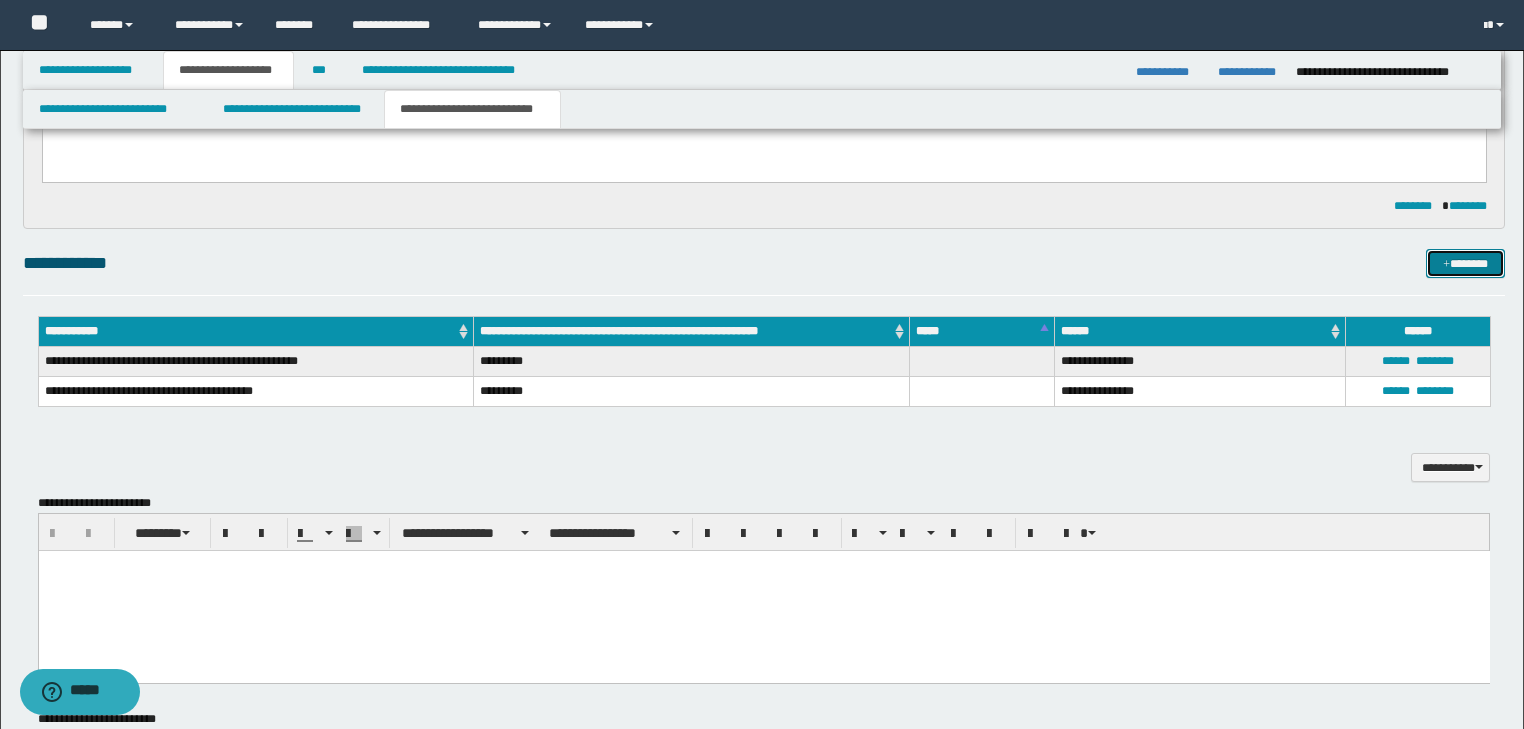 click on "*******" at bounding box center [1465, 264] 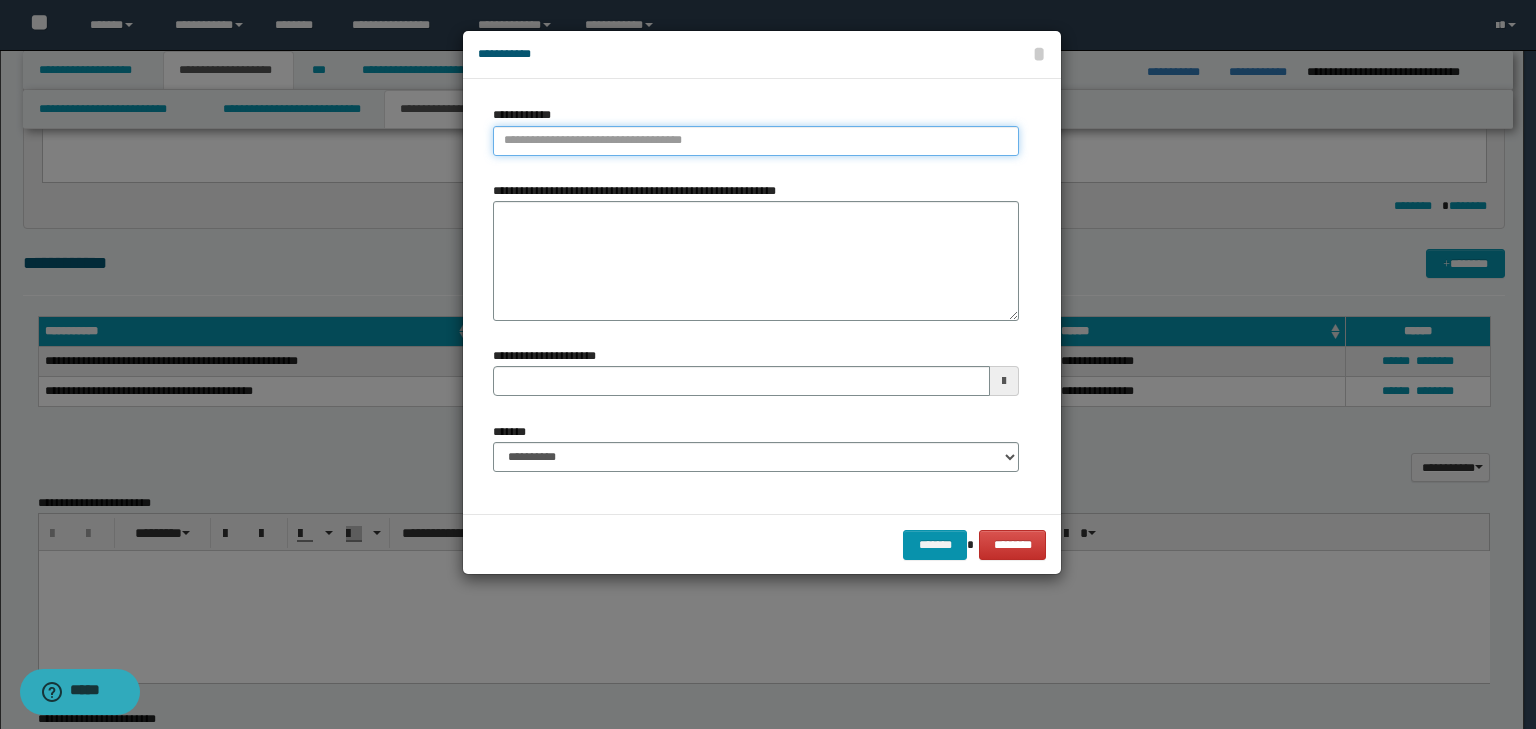 click on "**********" at bounding box center (756, 141) 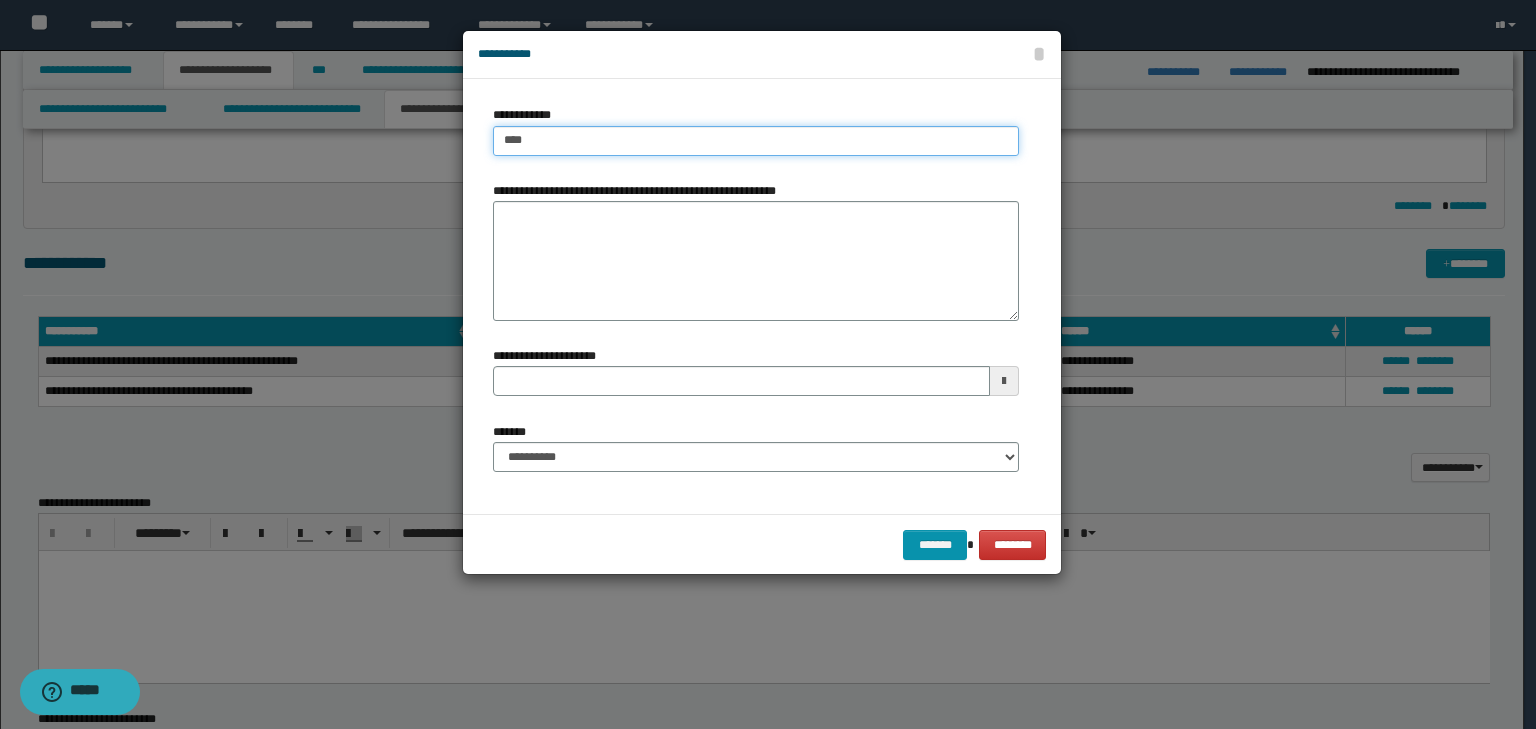 click on "****" at bounding box center [756, 141] 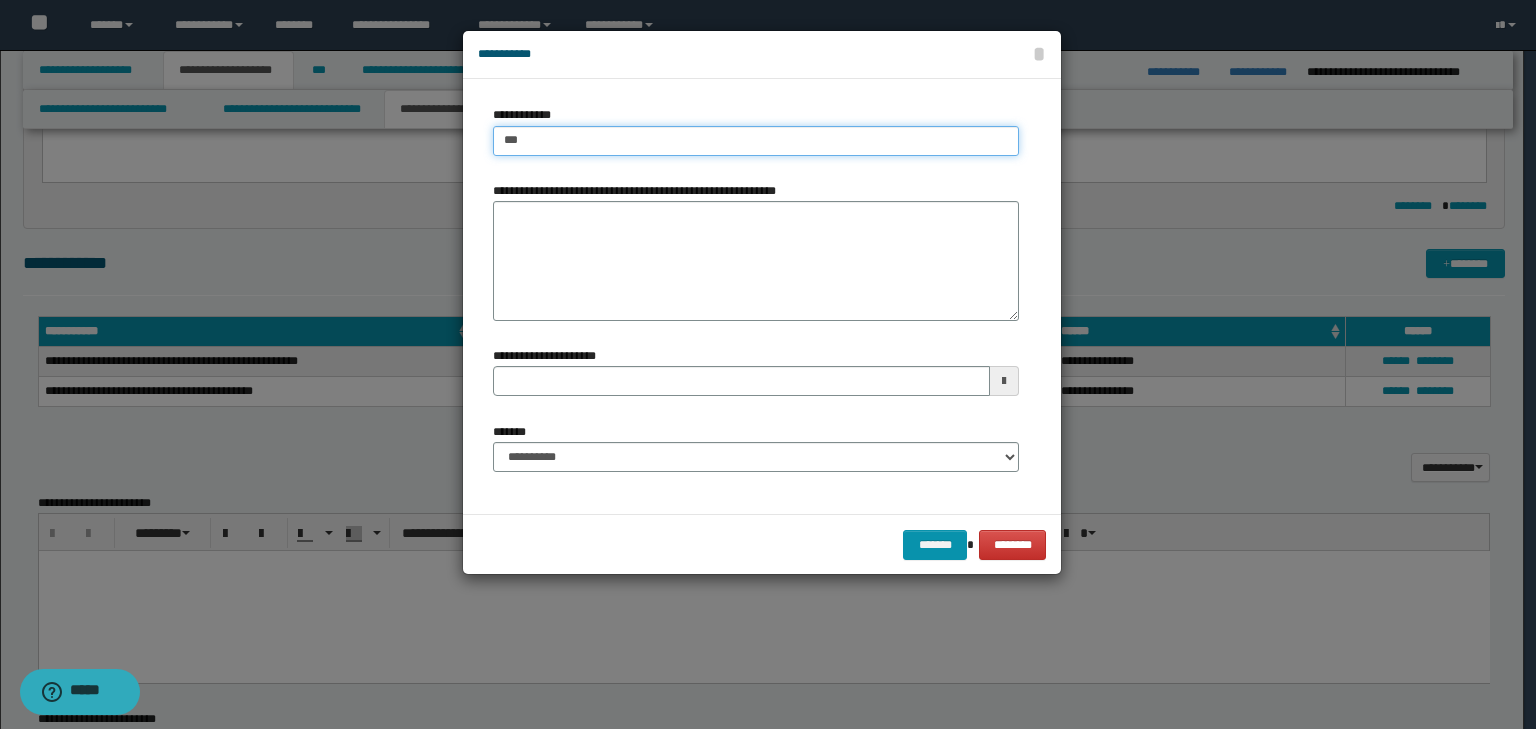 type on "****" 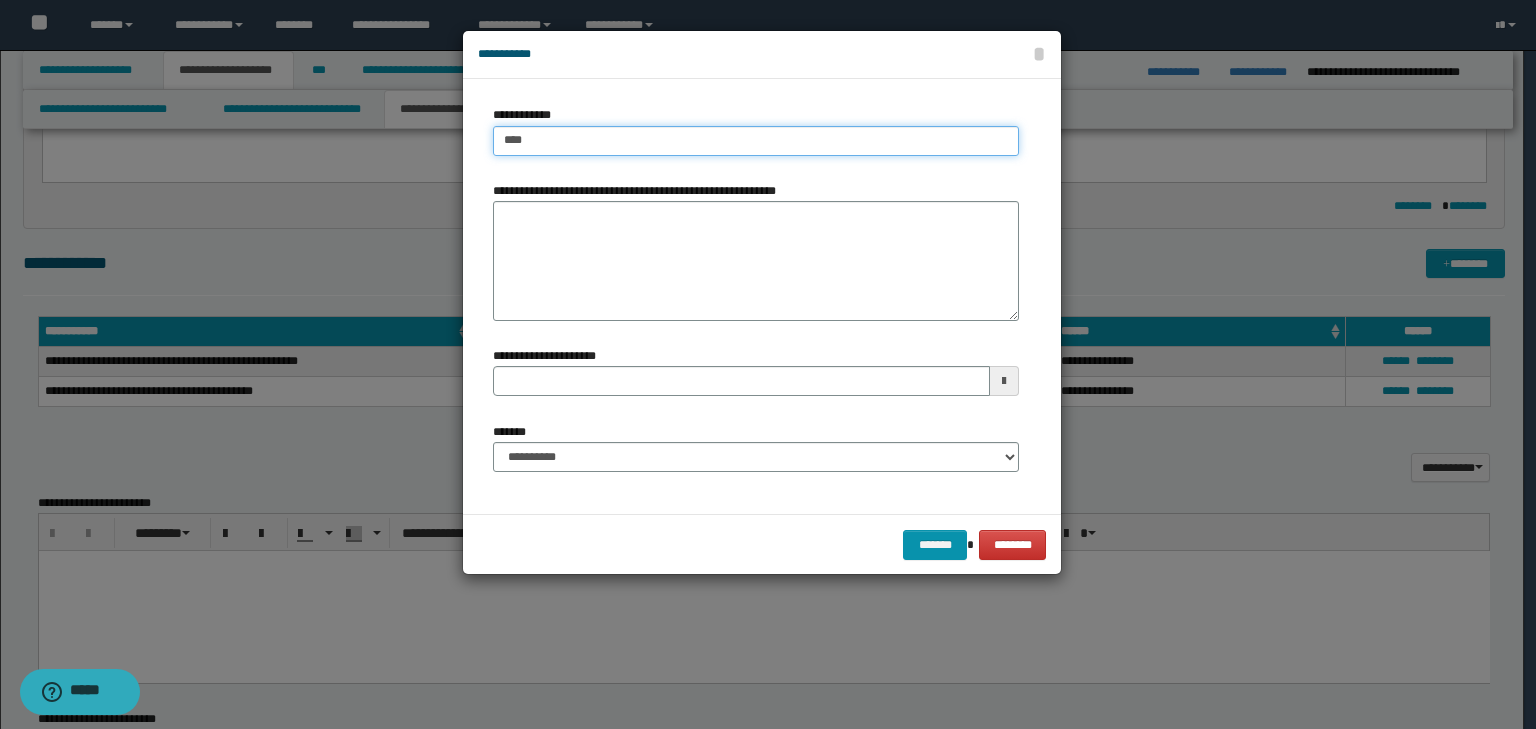 type on "****" 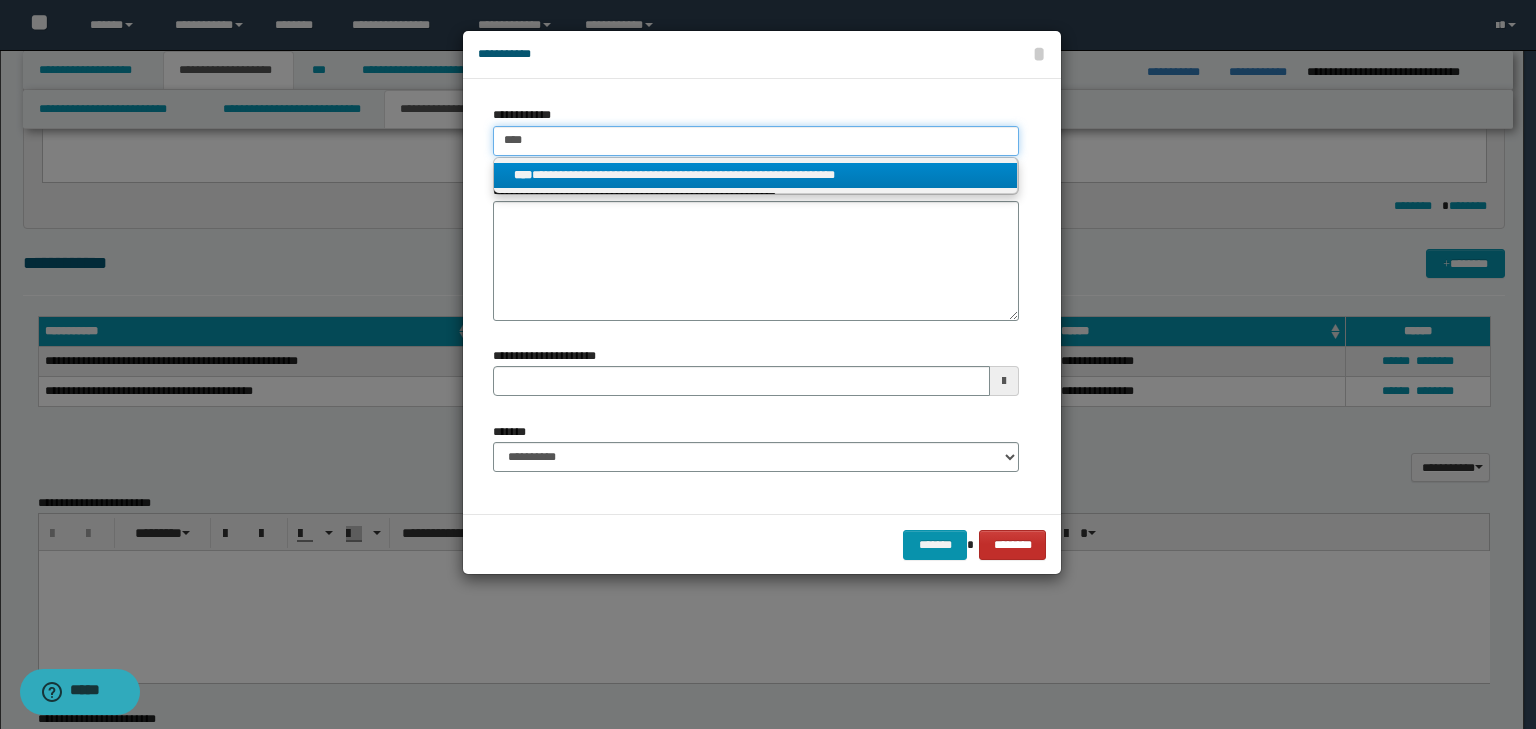 type on "****" 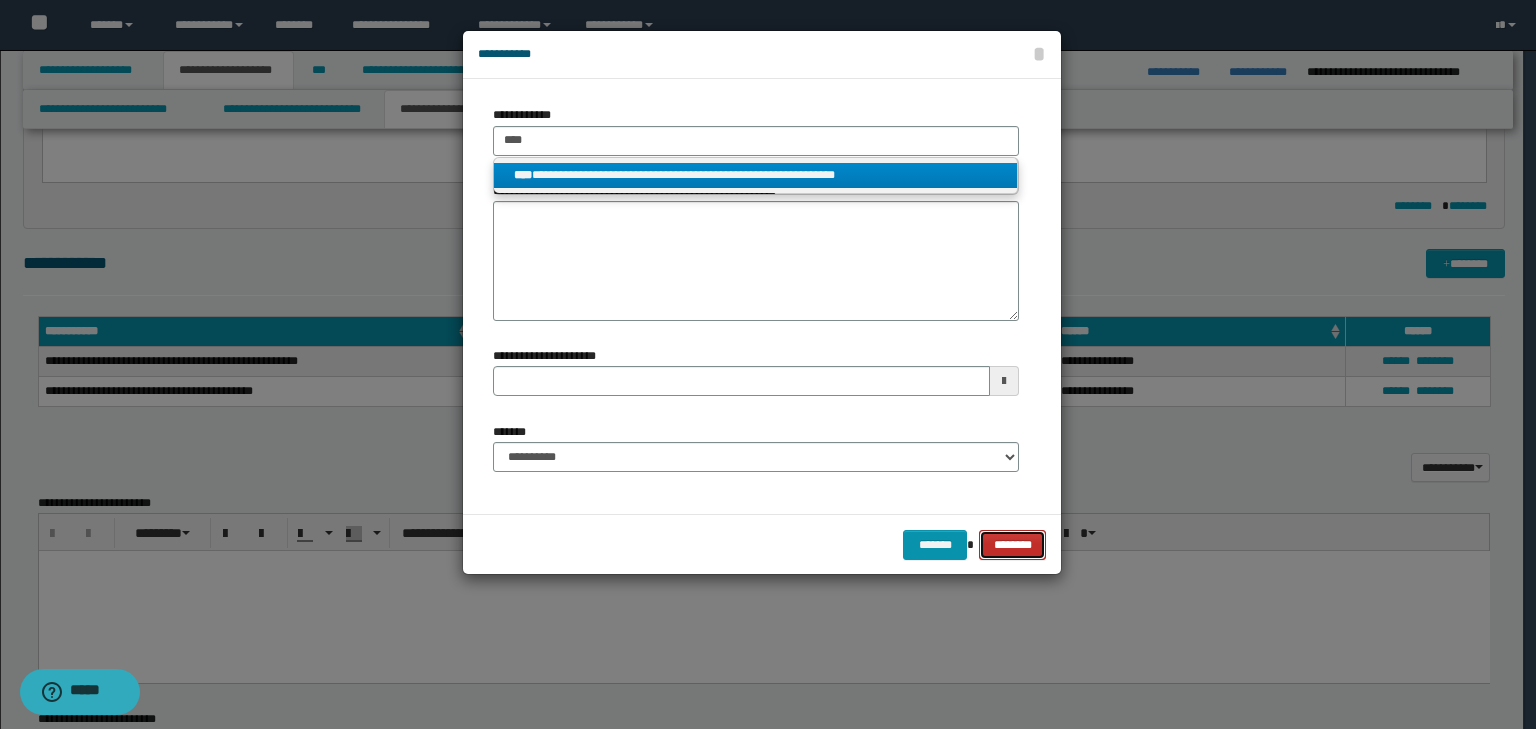 type 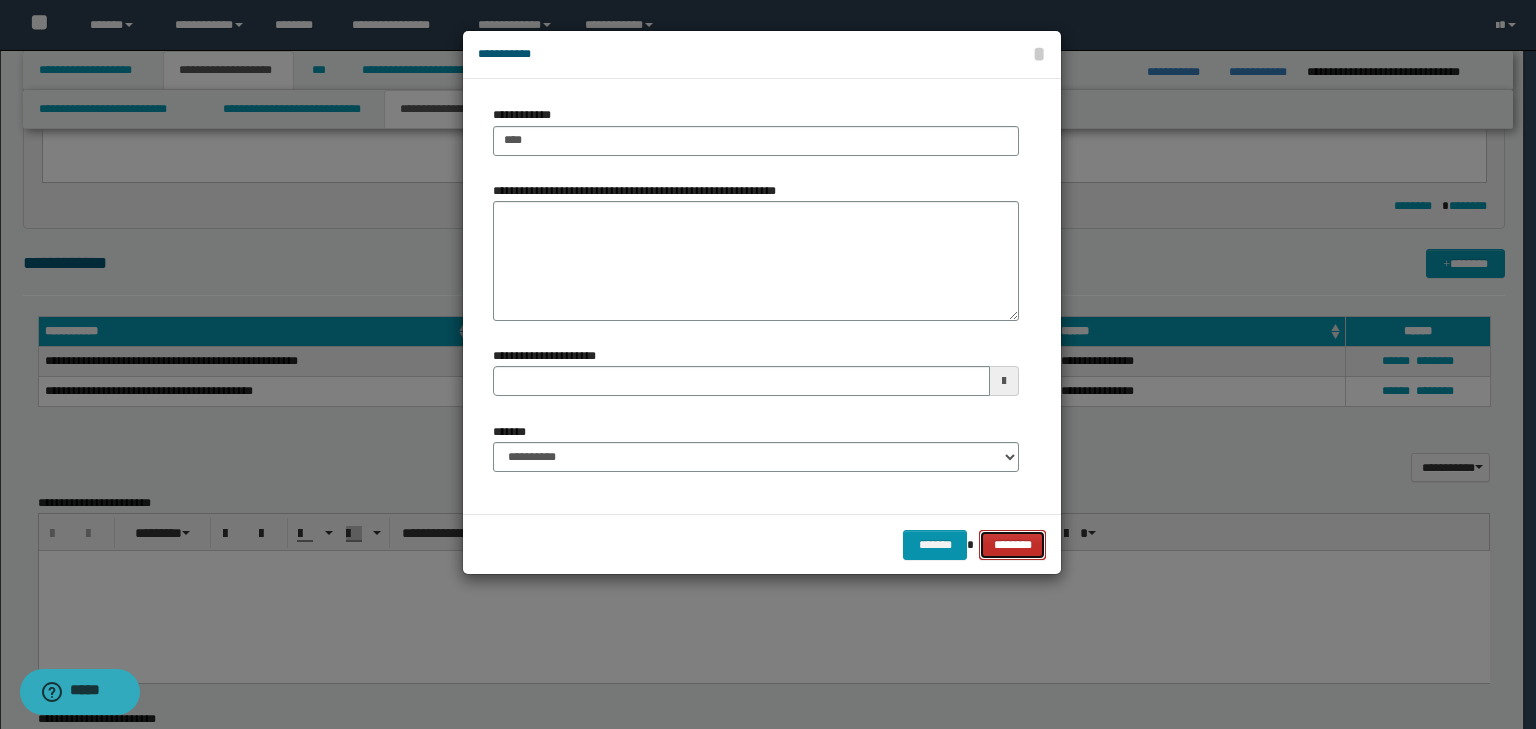 click on "********" at bounding box center (1012, 545) 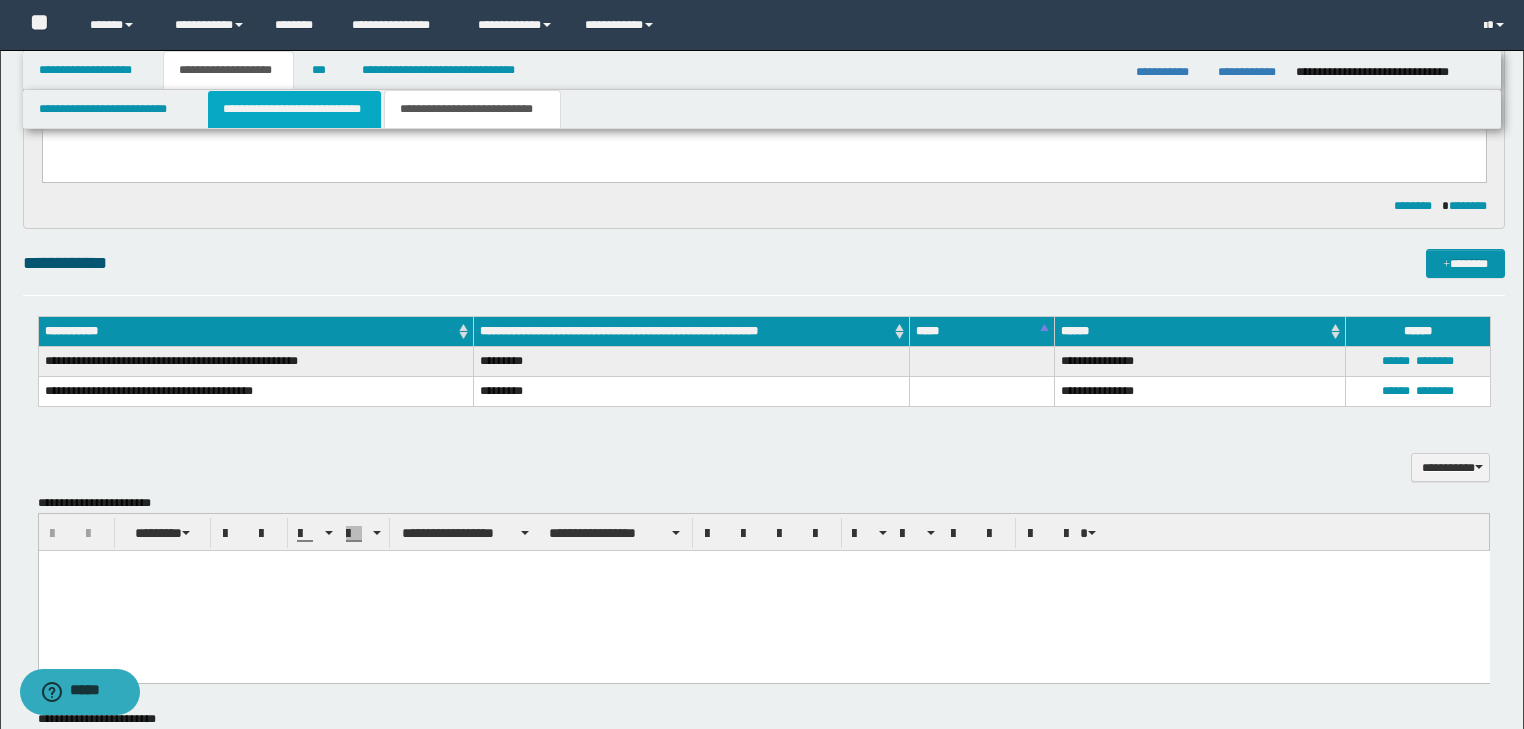 click on "**********" at bounding box center [294, 109] 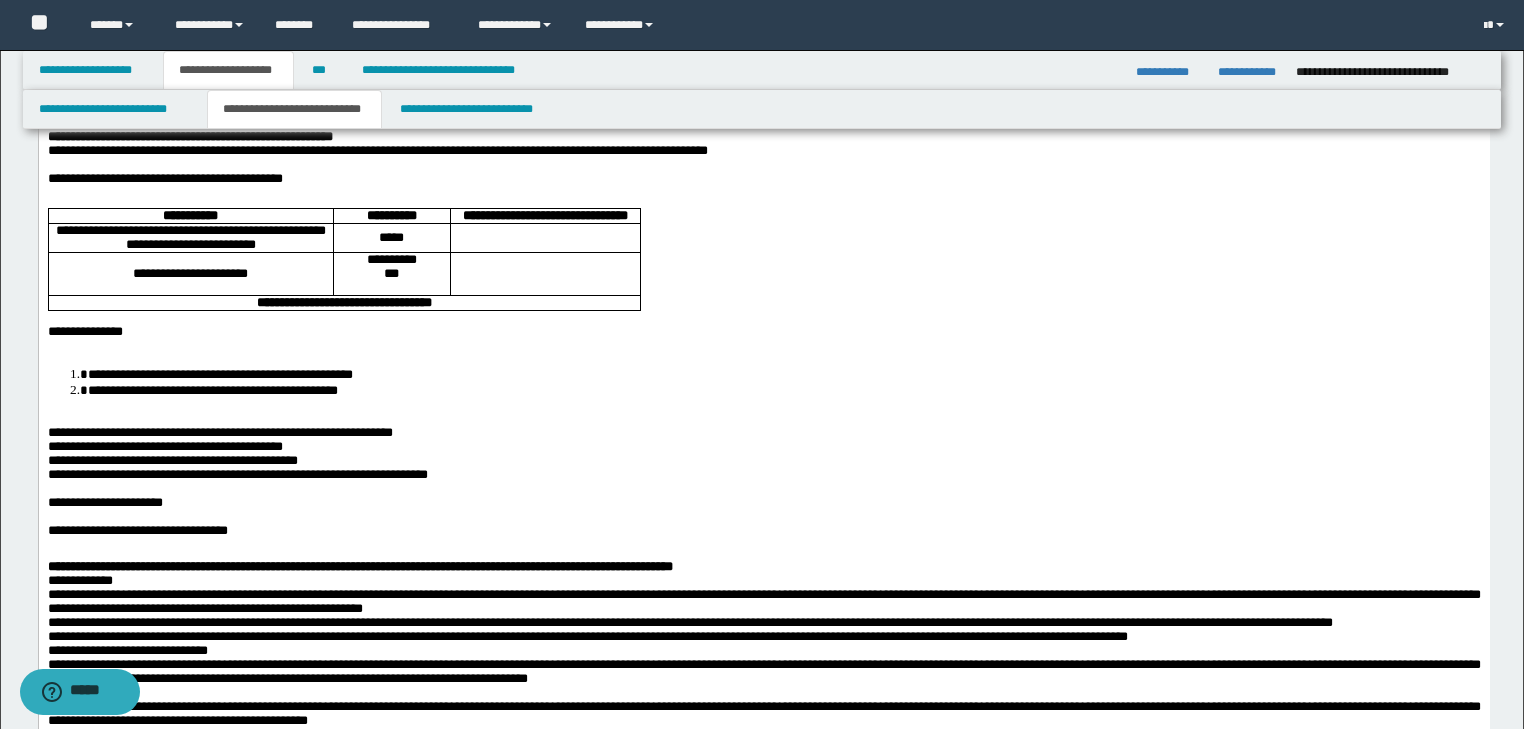 scroll, scrollTop: 80, scrollLeft: 0, axis: vertical 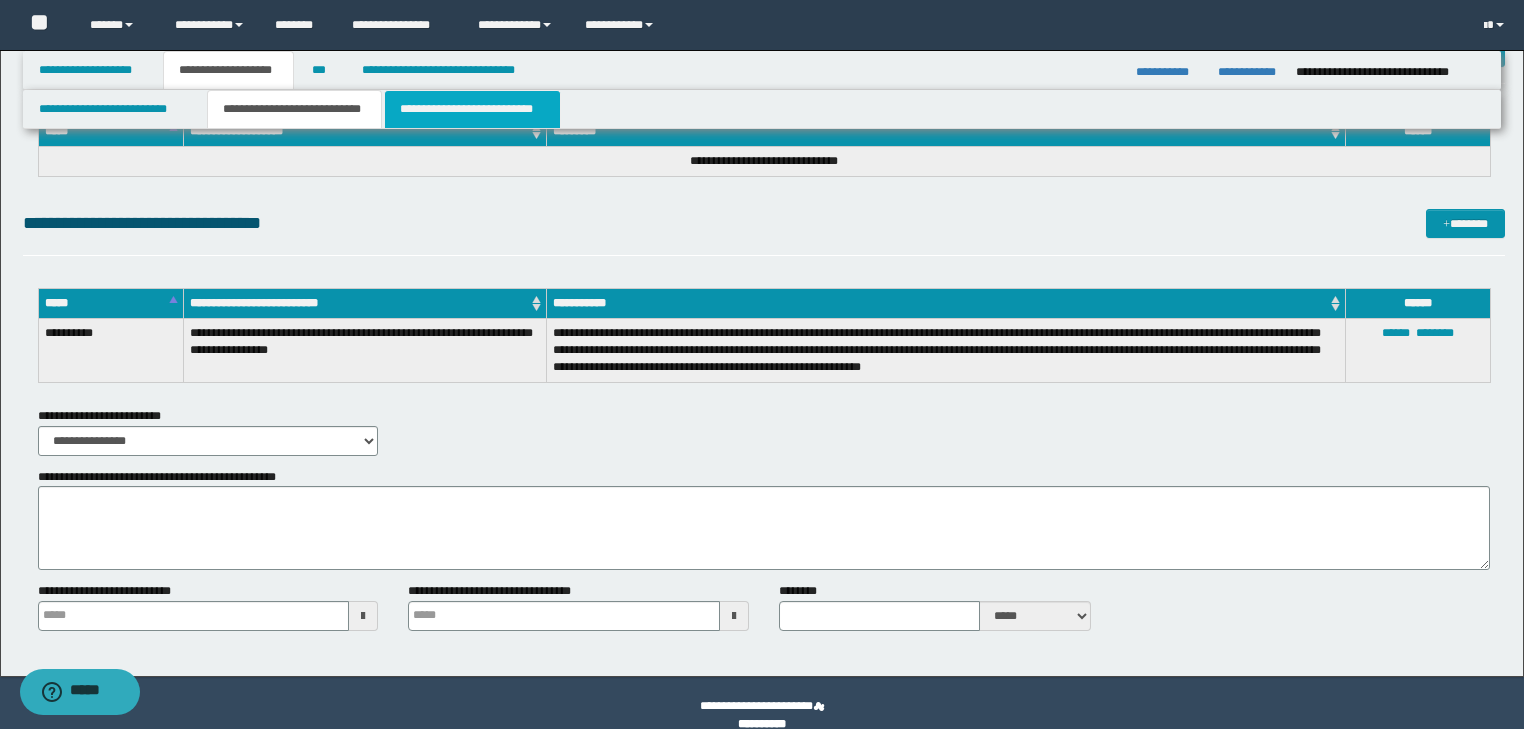 click on "**********" at bounding box center (472, 109) 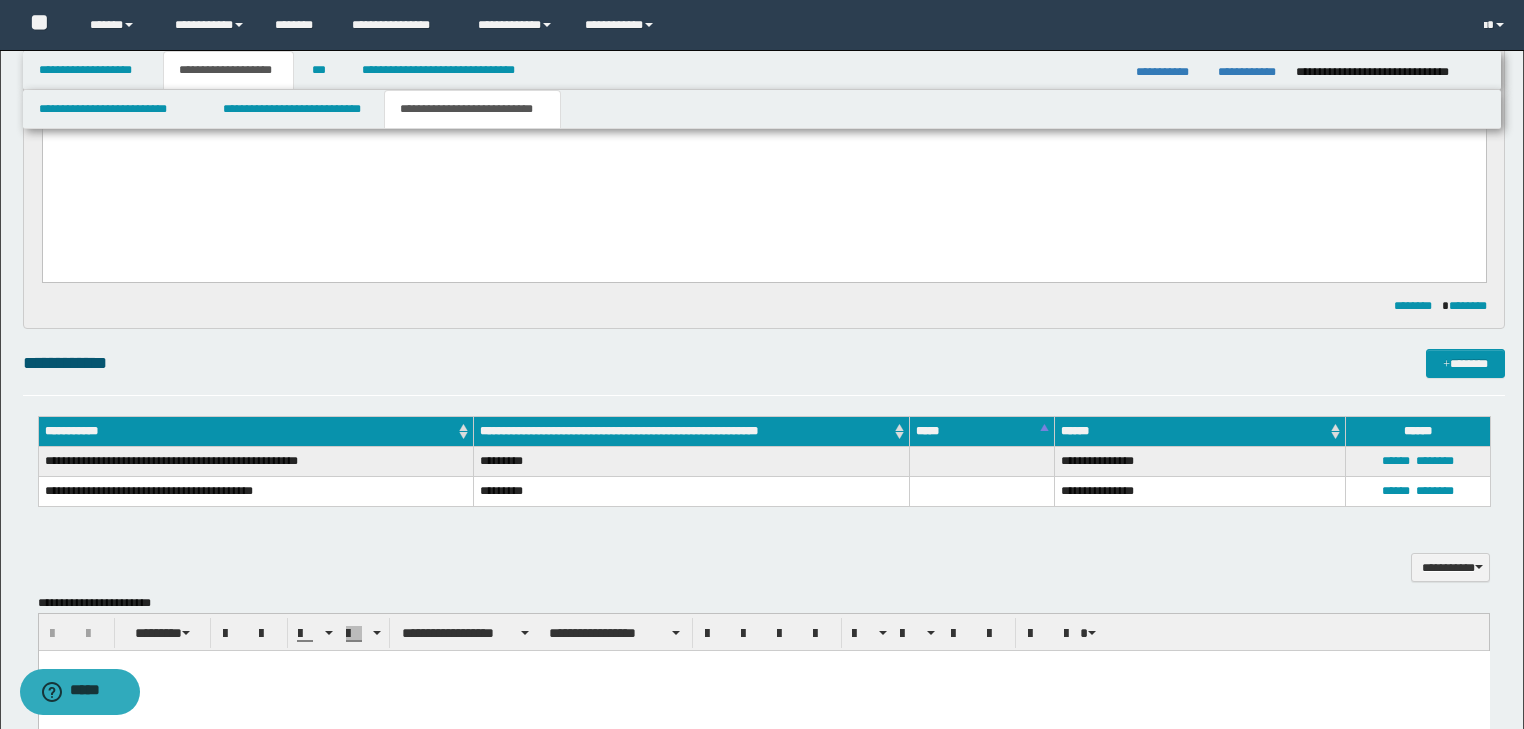 scroll, scrollTop: 780, scrollLeft: 0, axis: vertical 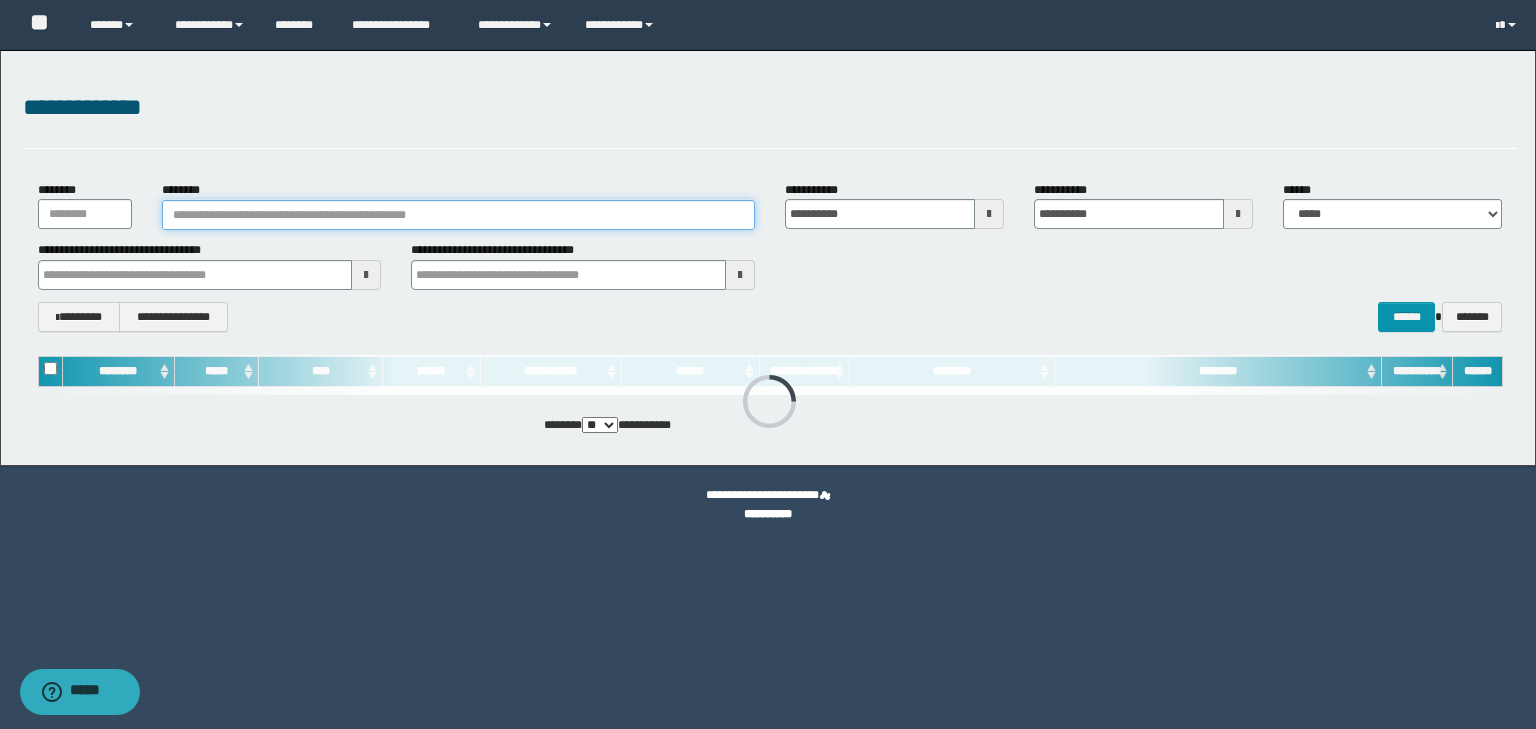 click on "********" at bounding box center [458, 215] 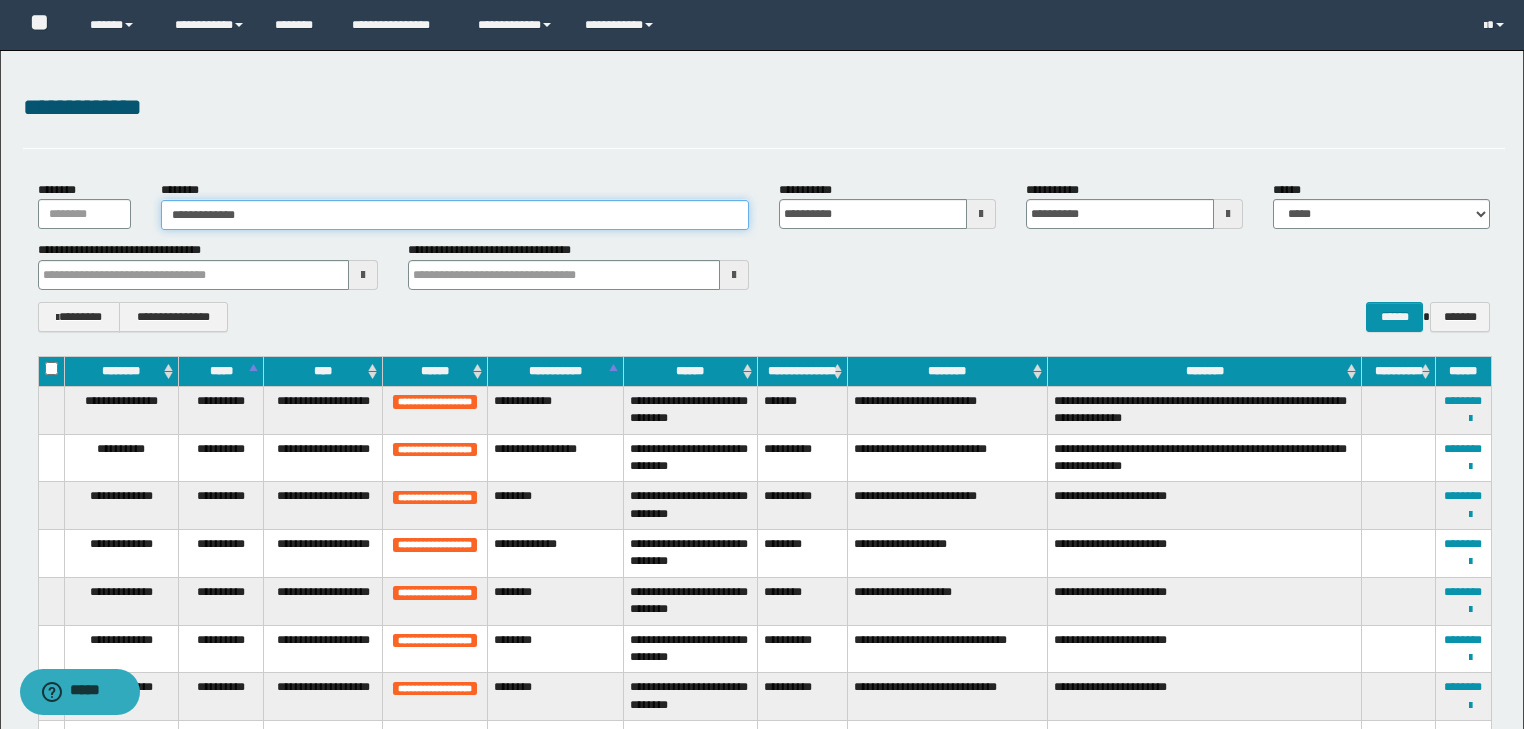 type on "**********" 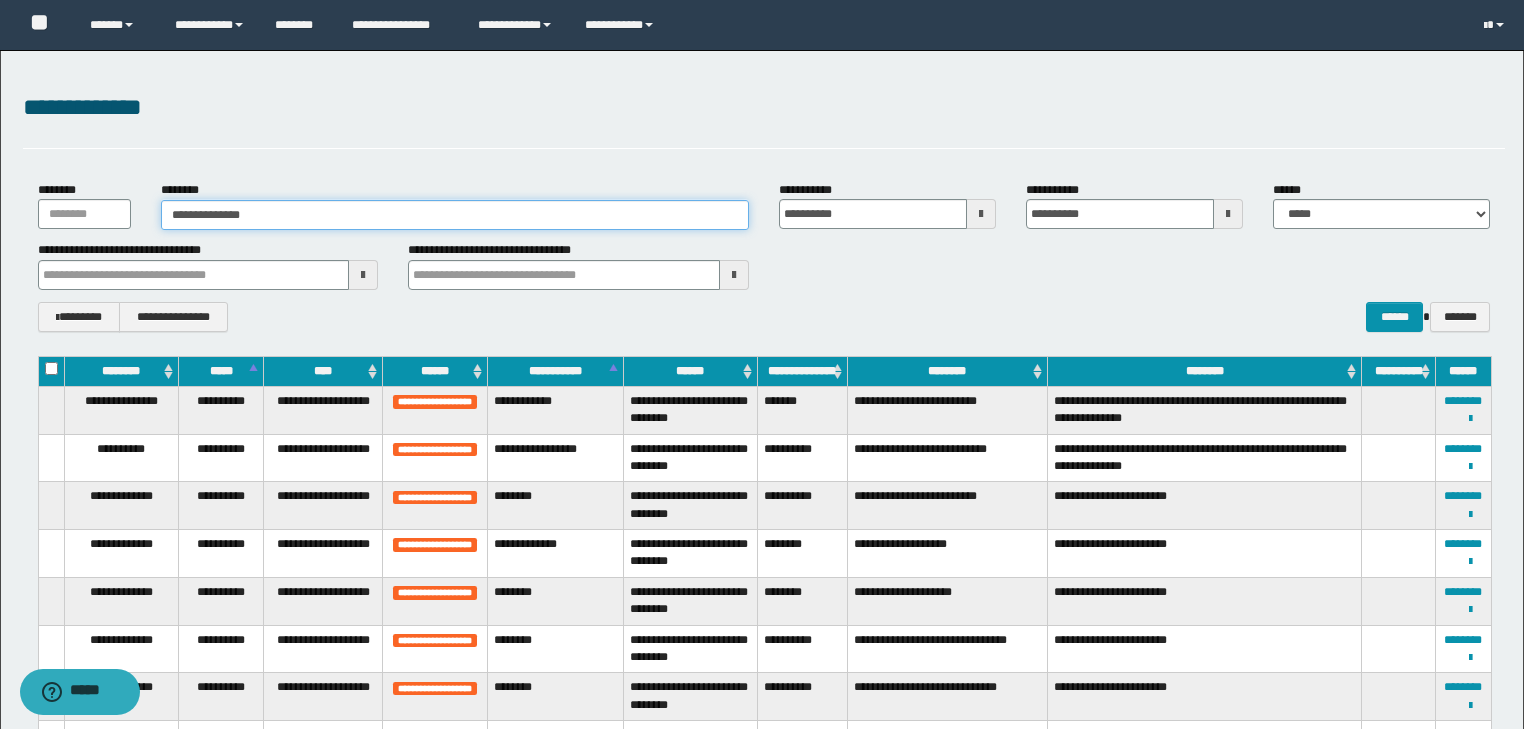 type on "**********" 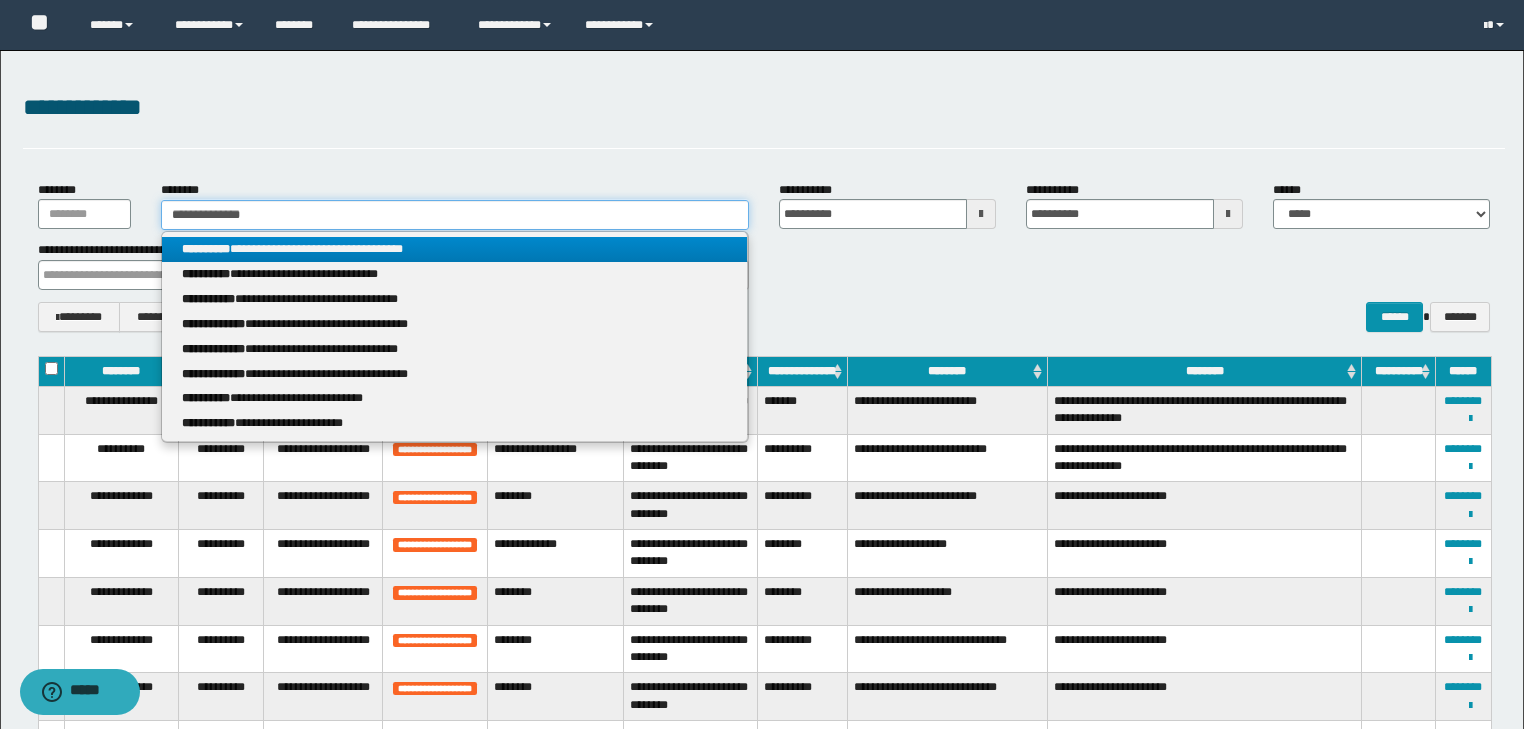 drag, startPoint x: 213, startPoint y: 204, endPoint x: 113, endPoint y: 197, distance: 100.2447 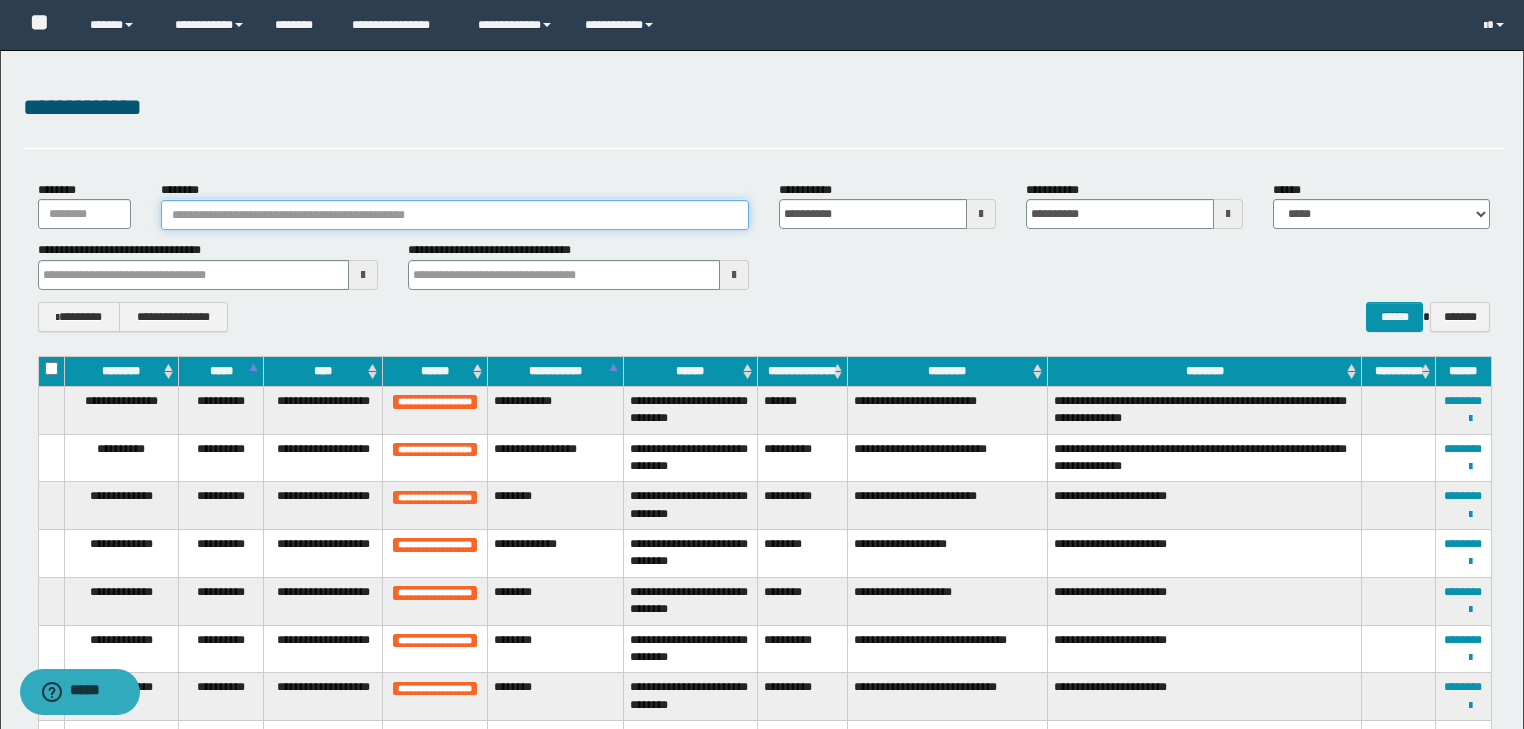 paste on "********" 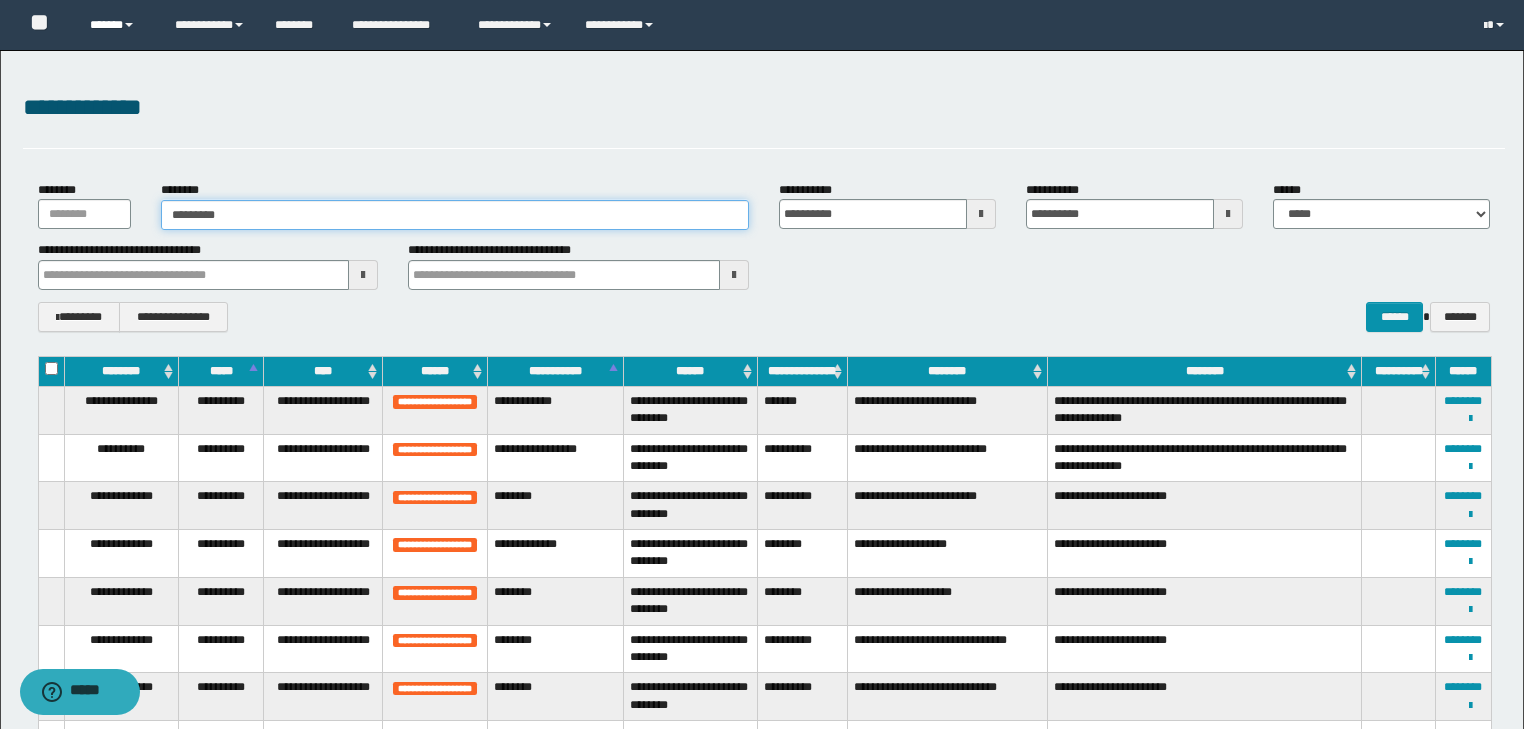 type on "********" 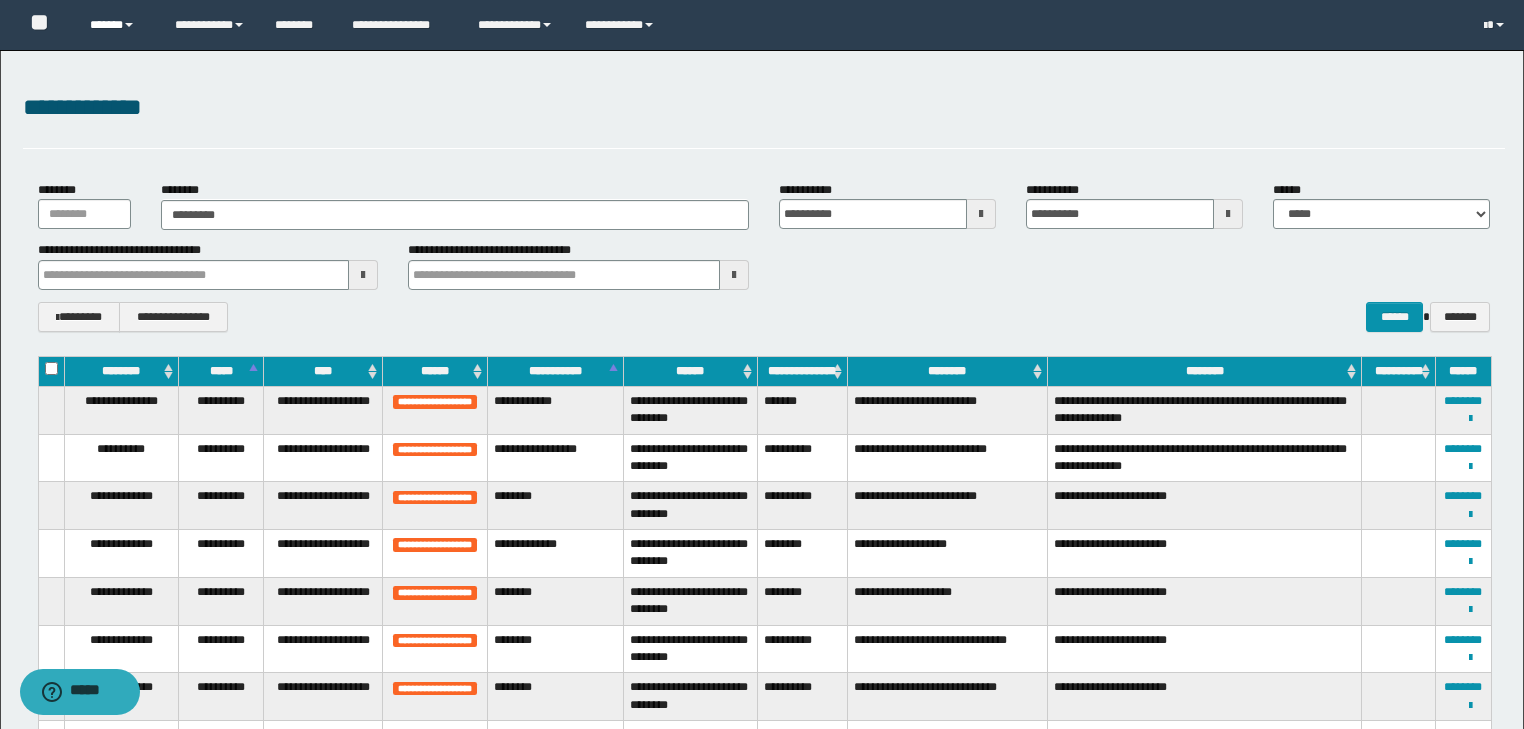 click on "******" at bounding box center (117, 25) 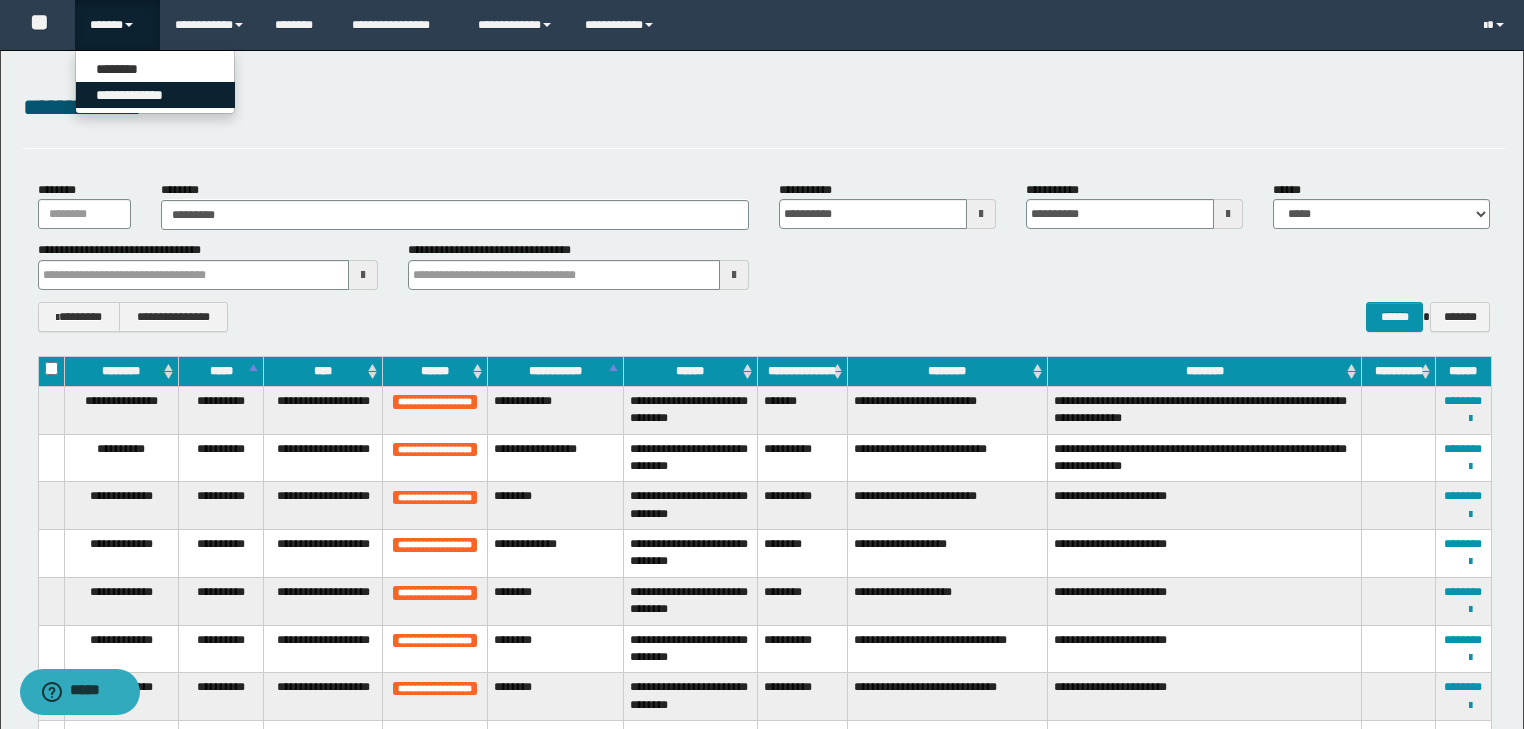 click on "**********" at bounding box center [155, 95] 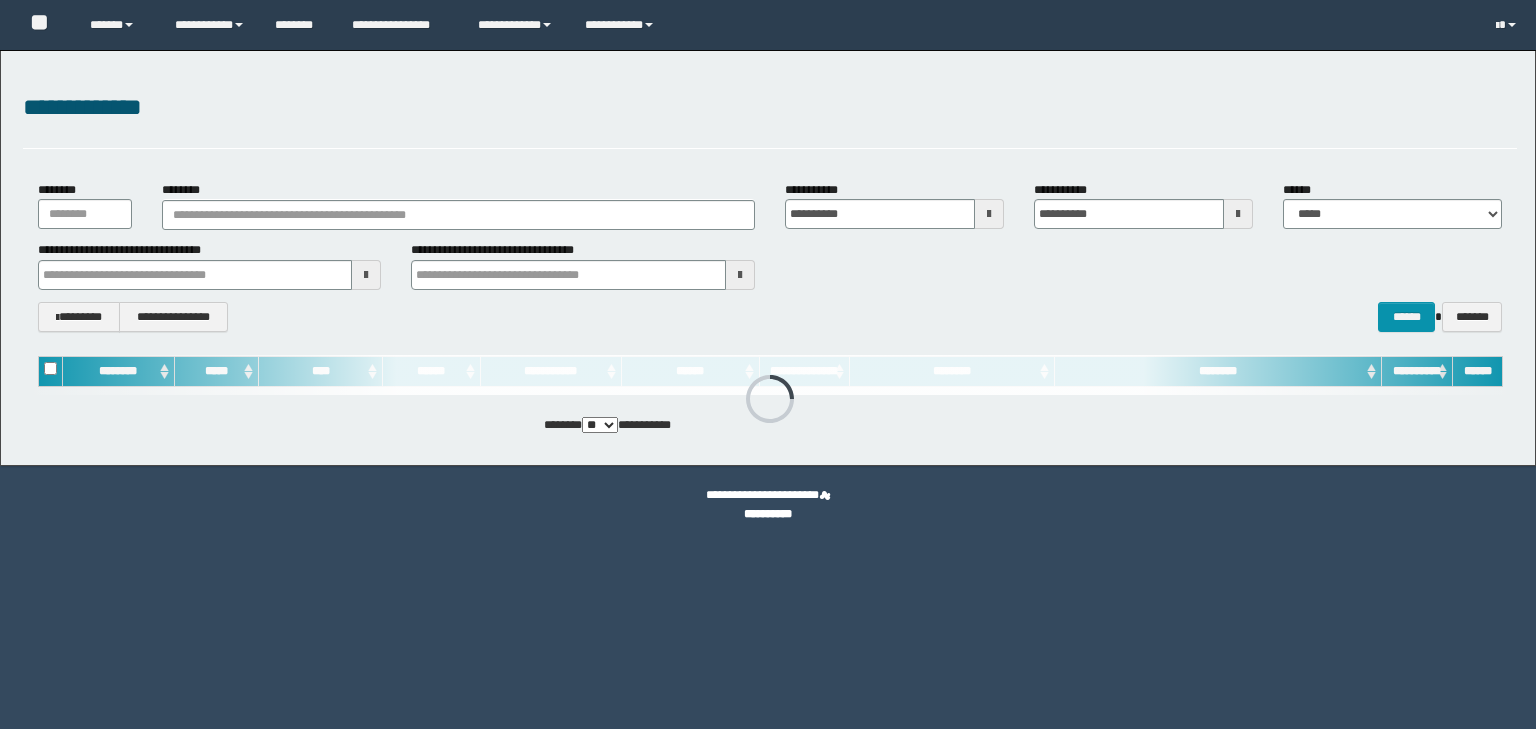 scroll, scrollTop: 0, scrollLeft: 0, axis: both 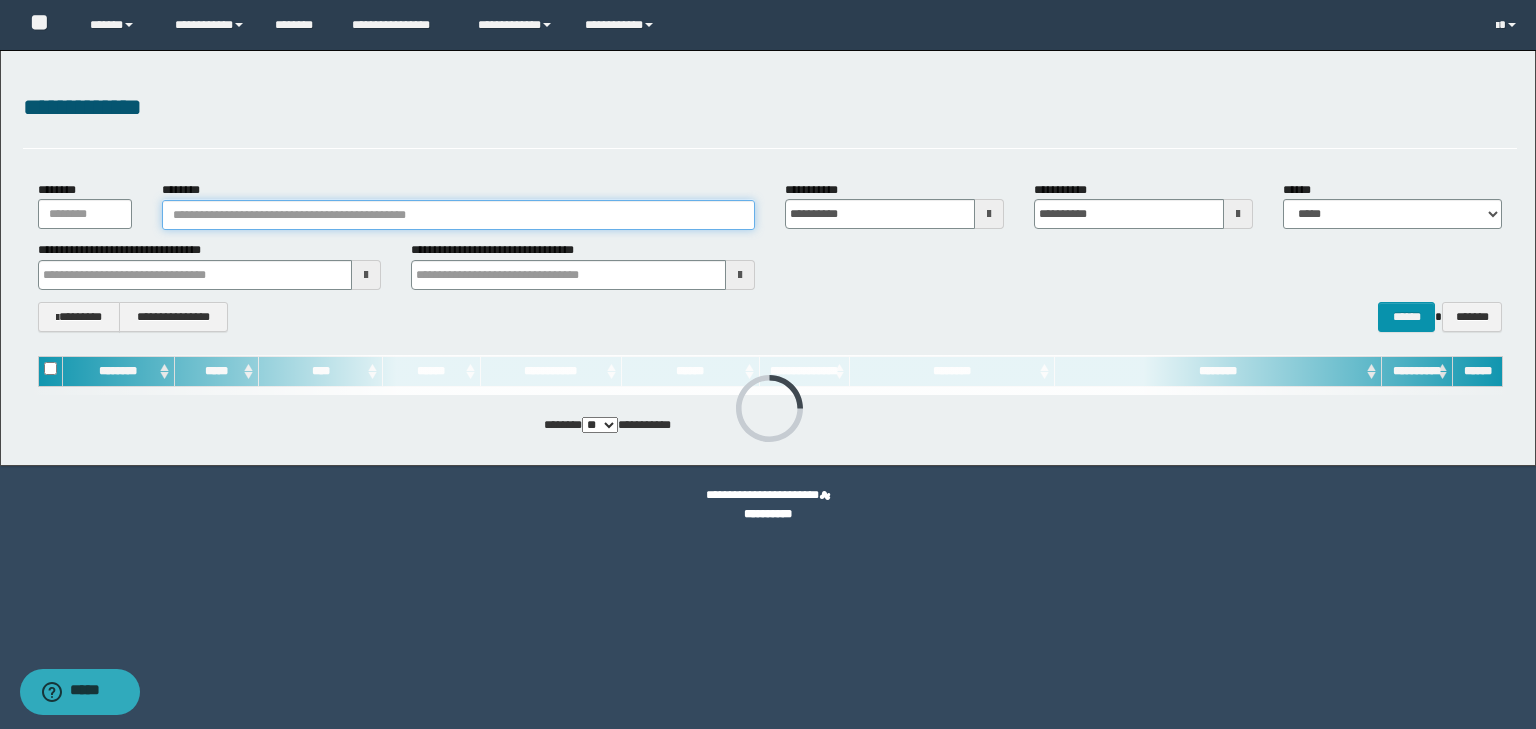 click on "********" at bounding box center (458, 215) 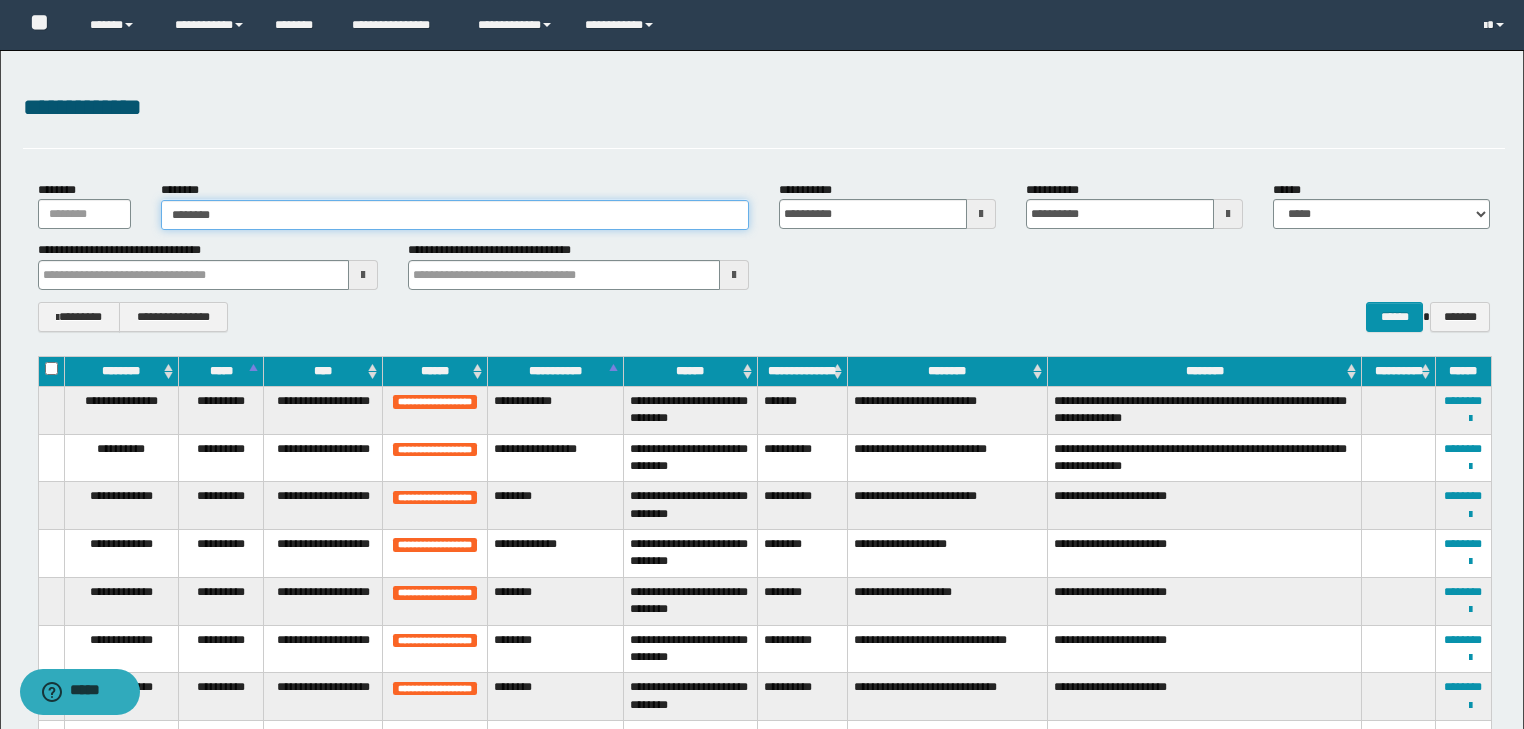 type on "********" 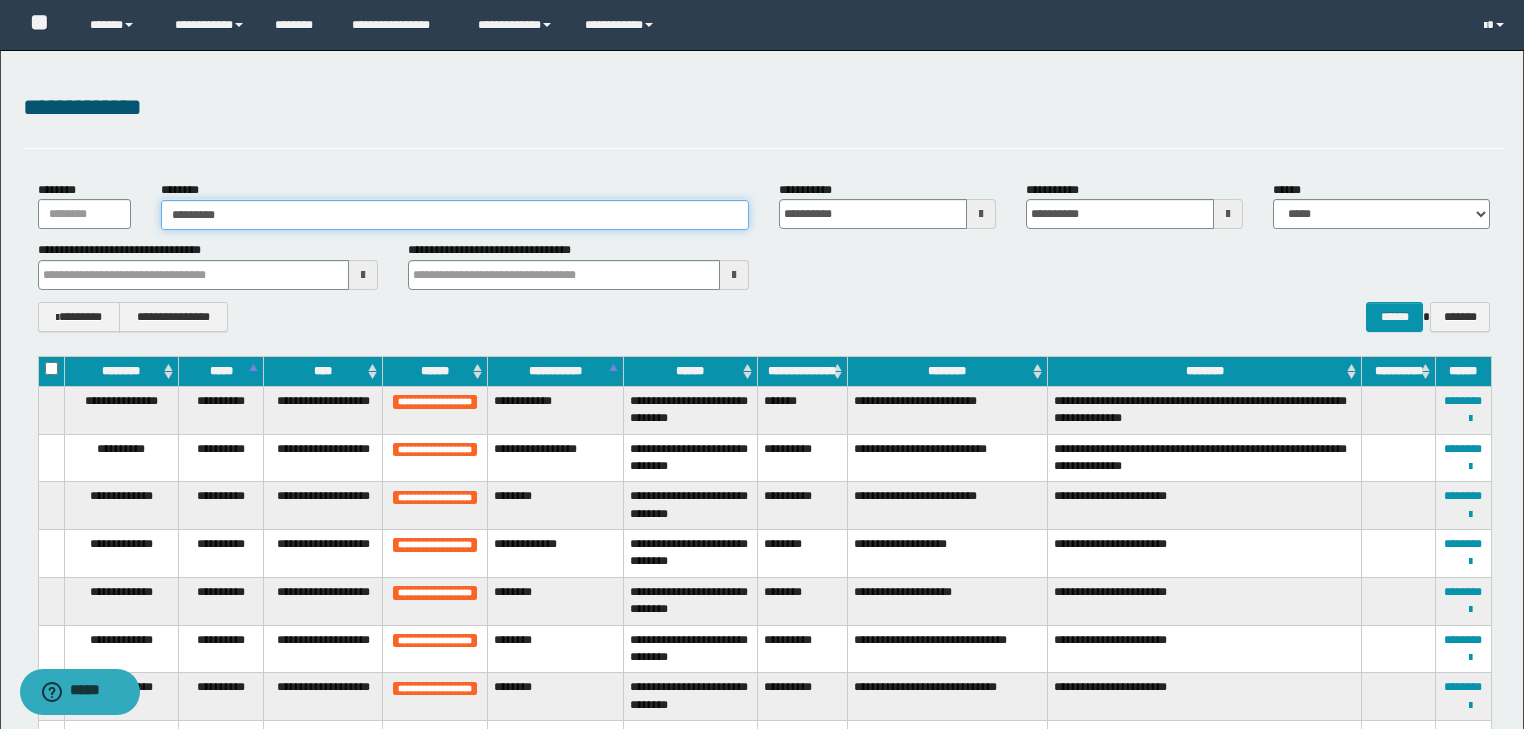 drag, startPoint x: 317, startPoint y: 208, endPoint x: 138, endPoint y: 211, distance: 179.02513 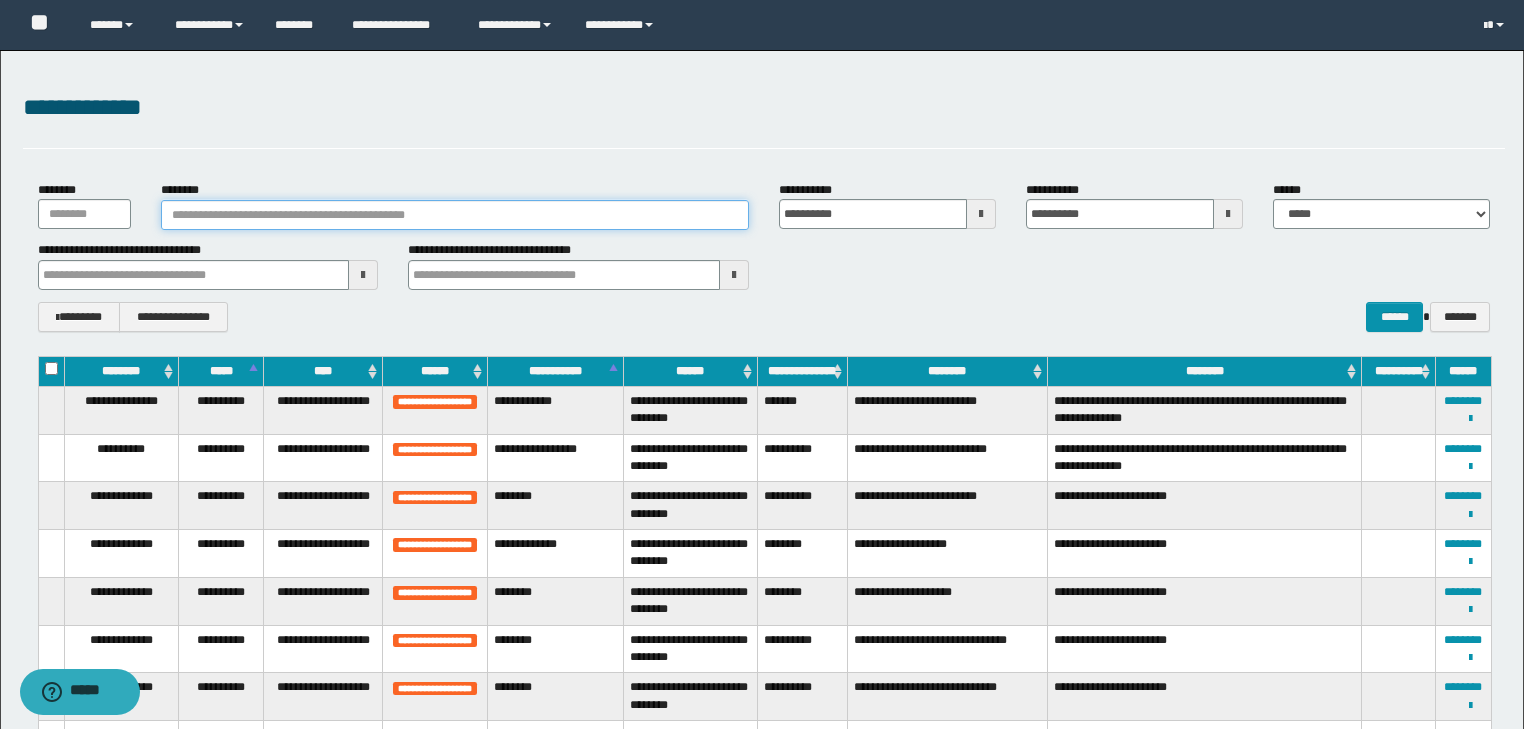 click on "********" at bounding box center (455, 215) 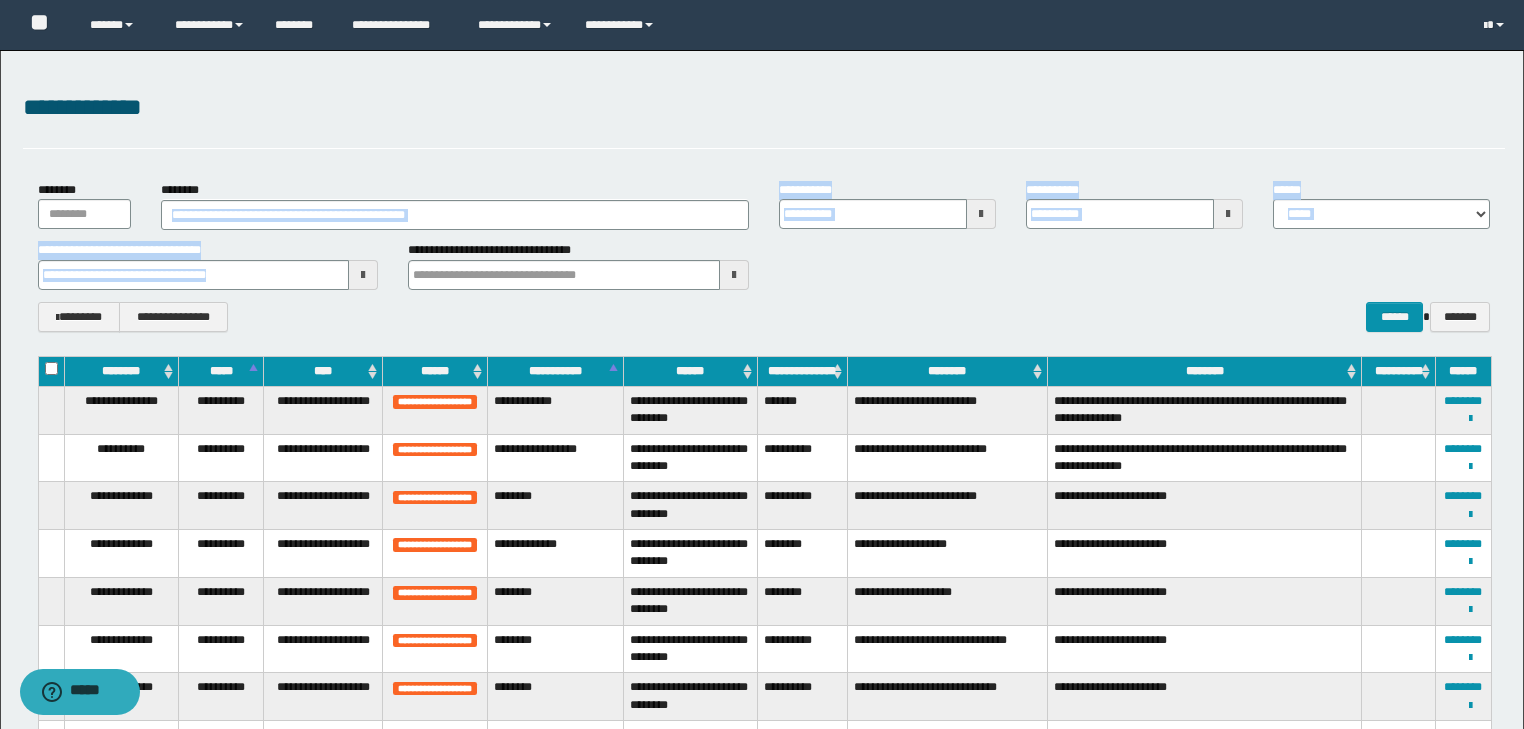 drag, startPoint x: 444, startPoint y: 232, endPoint x: 447, endPoint y: 208, distance: 24.186773 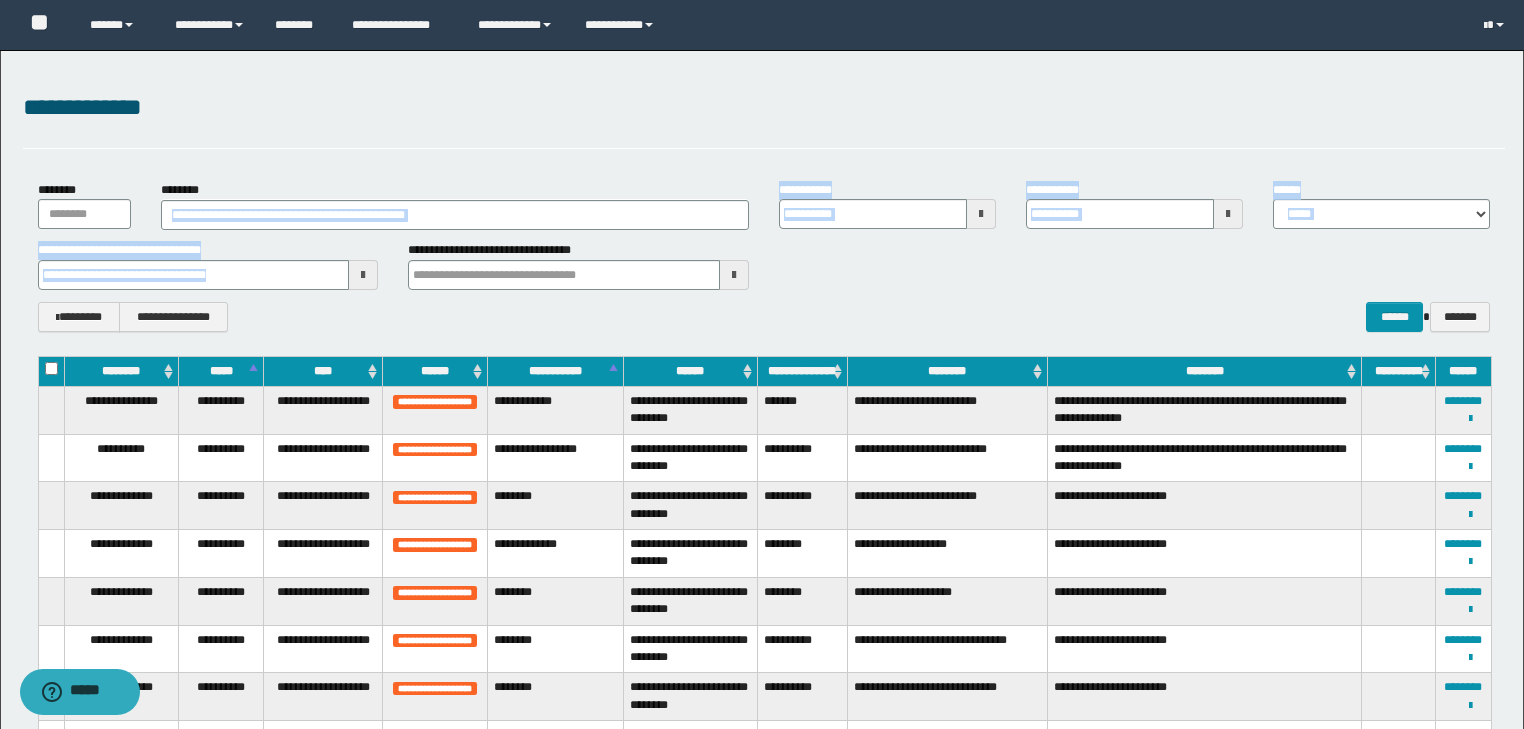 click on "**********" at bounding box center [764, 256] 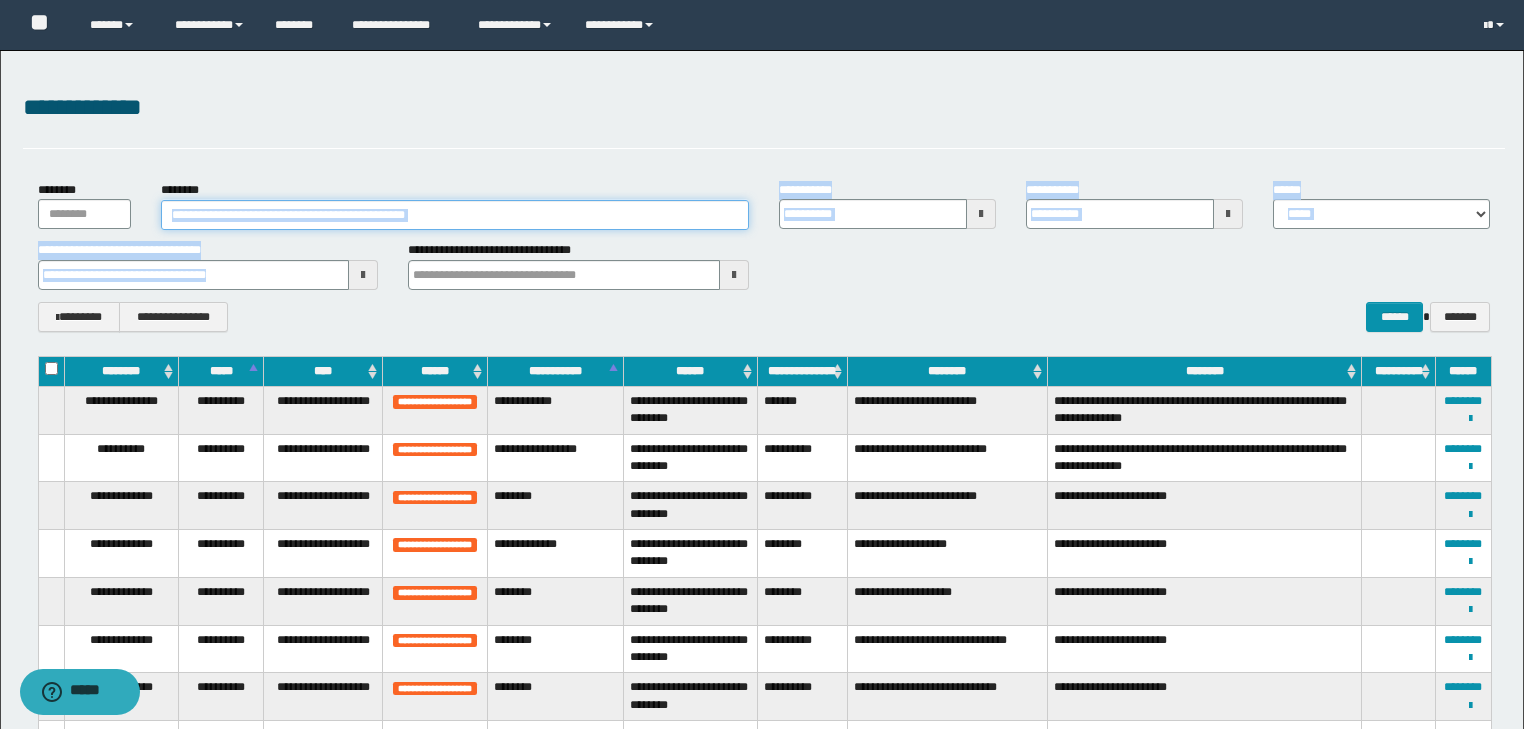click on "********" at bounding box center (455, 215) 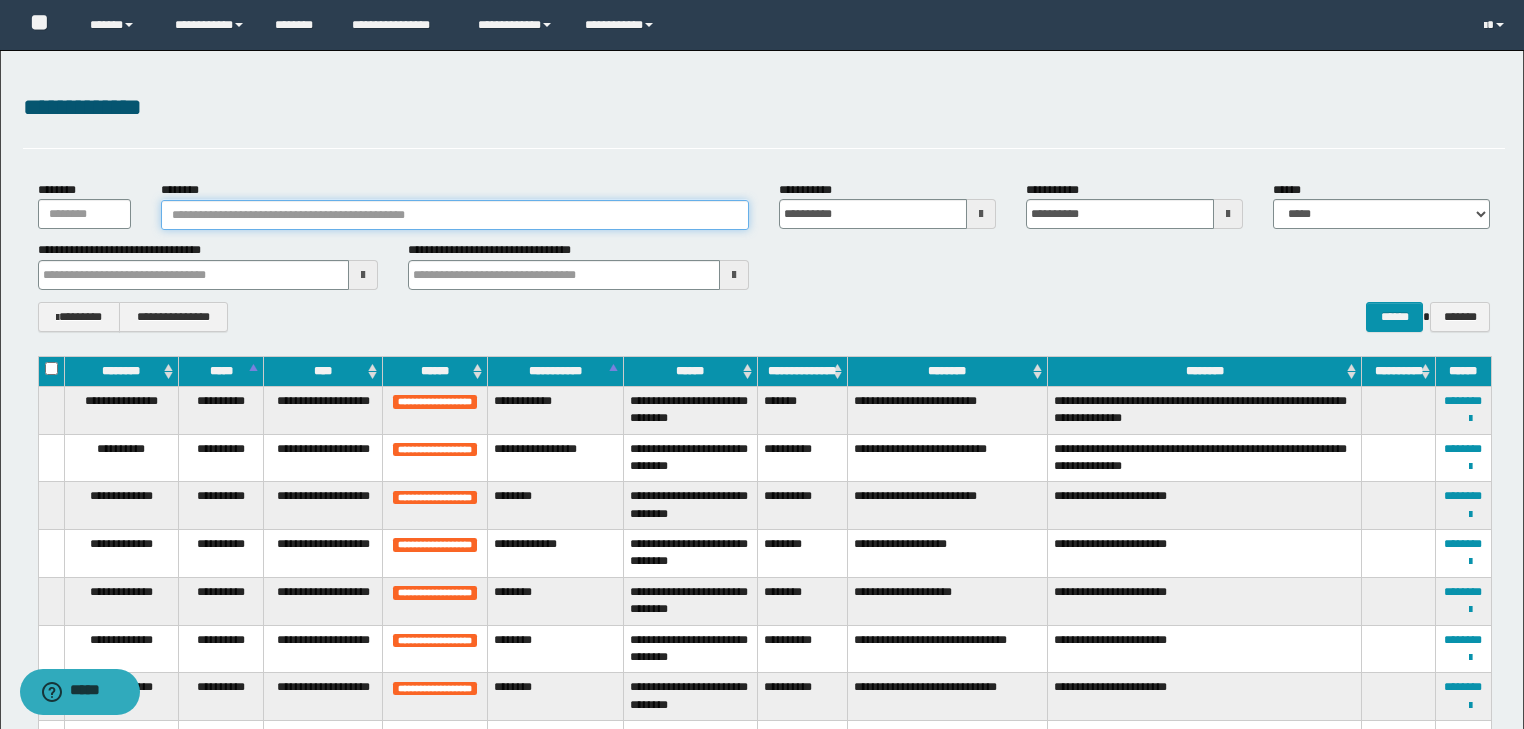 paste on "**********" 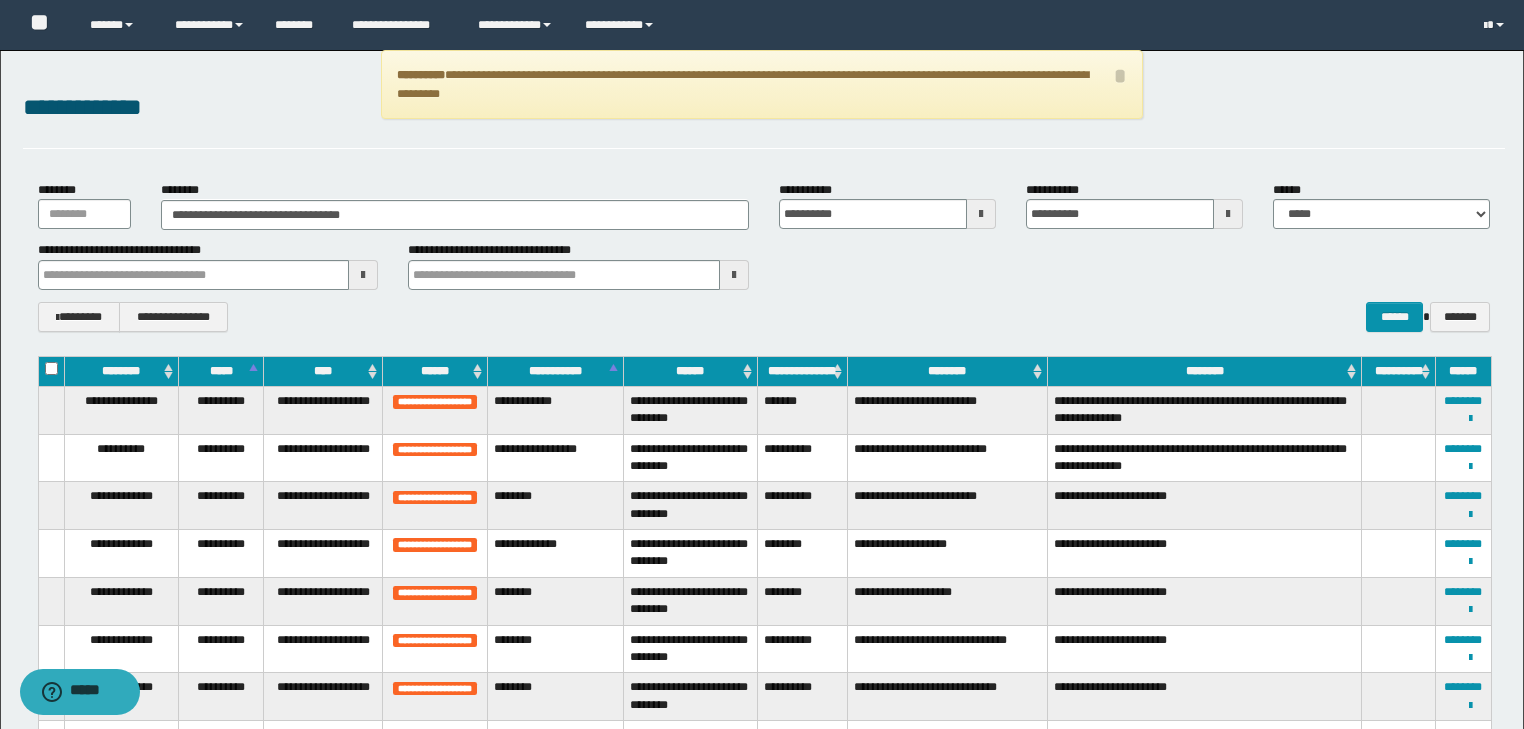 click on "**********" at bounding box center (762, 84) 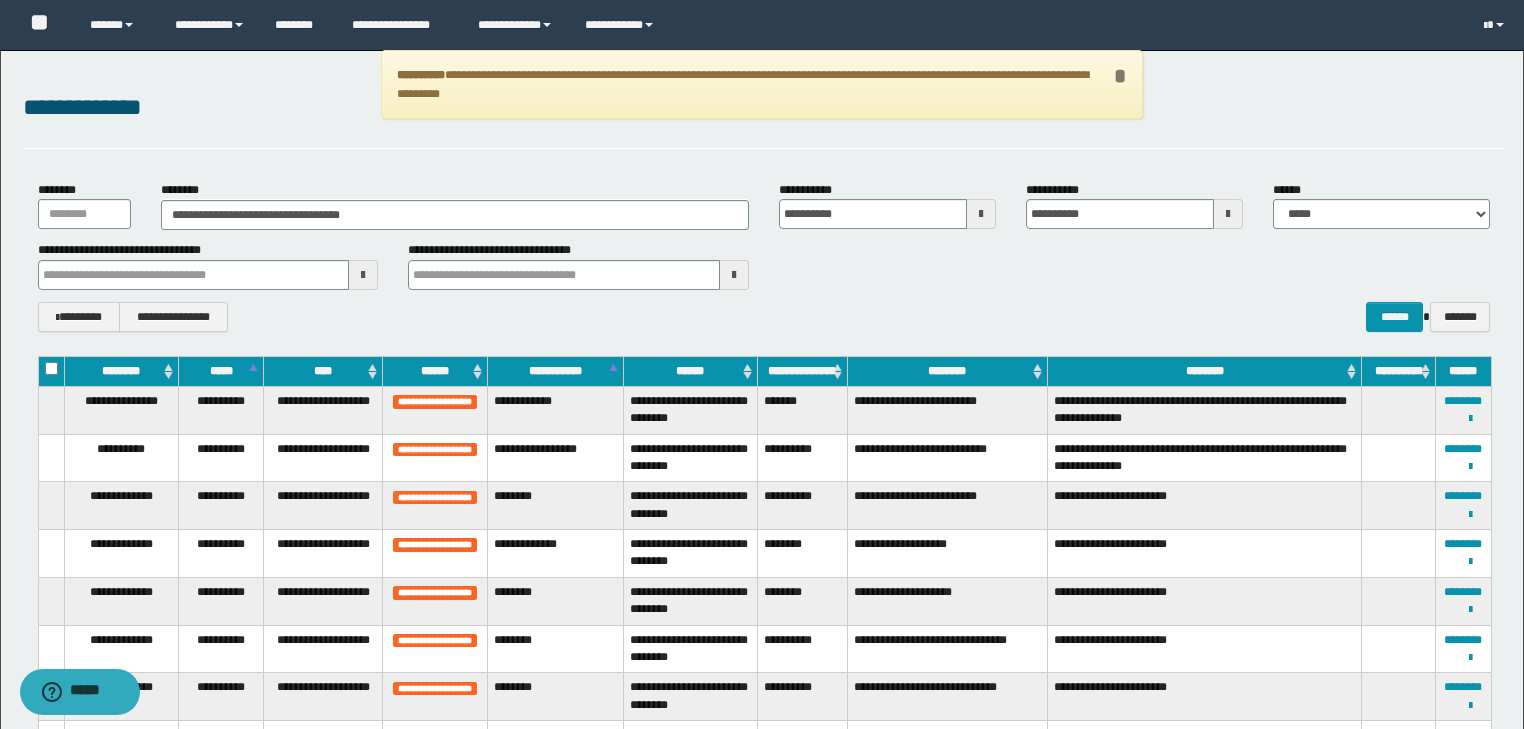 click on "*" at bounding box center (1119, 76) 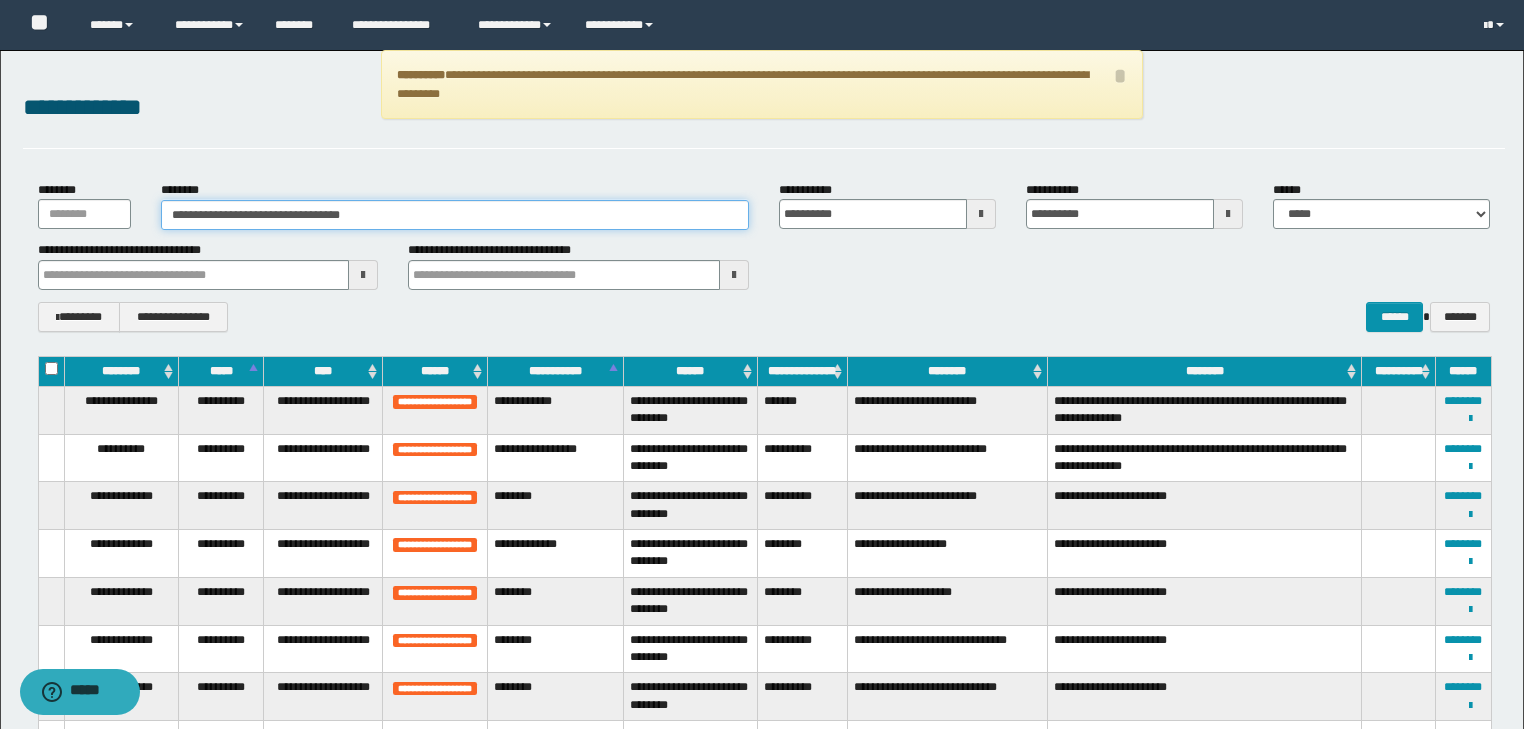 click on "**********" at bounding box center [455, 215] 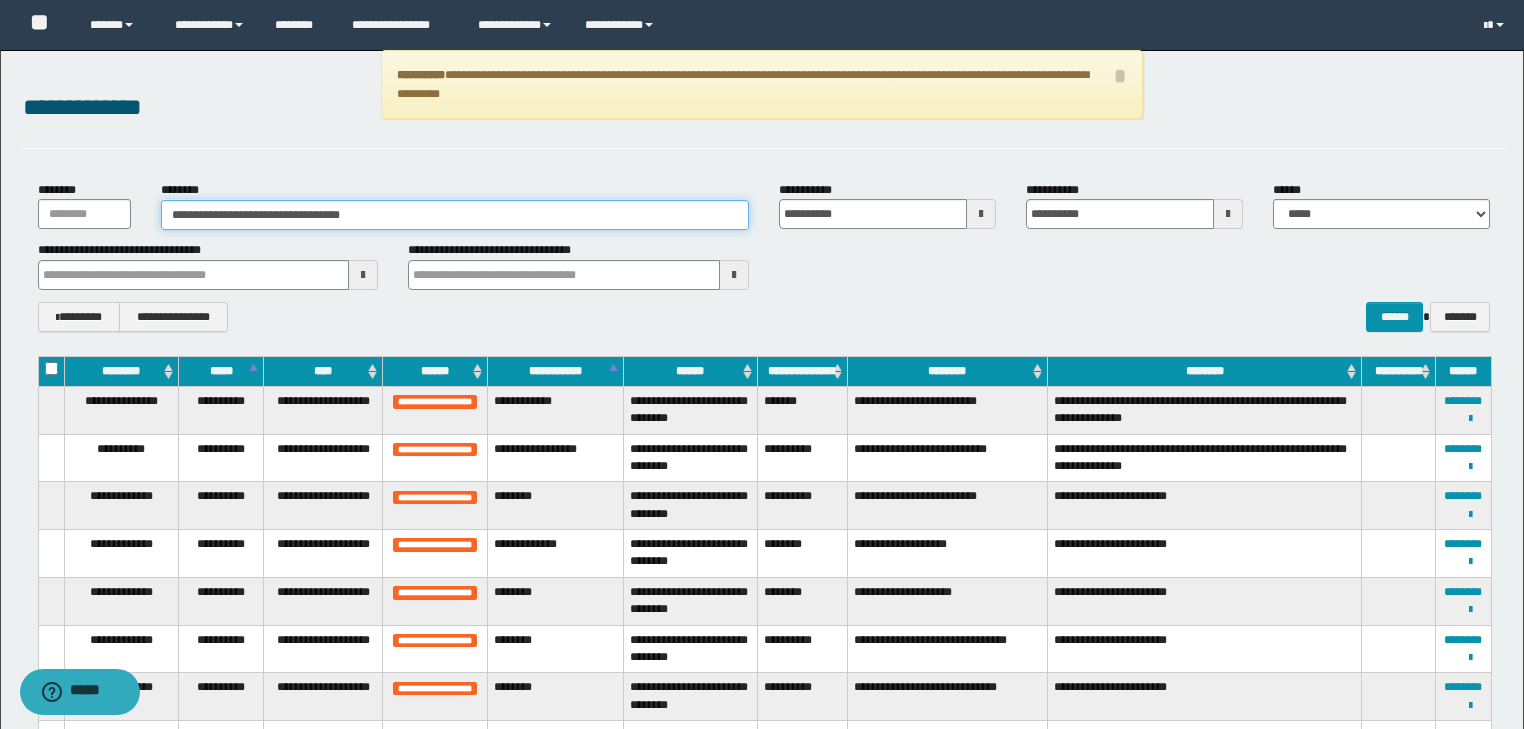 click on "**********" at bounding box center [455, 215] 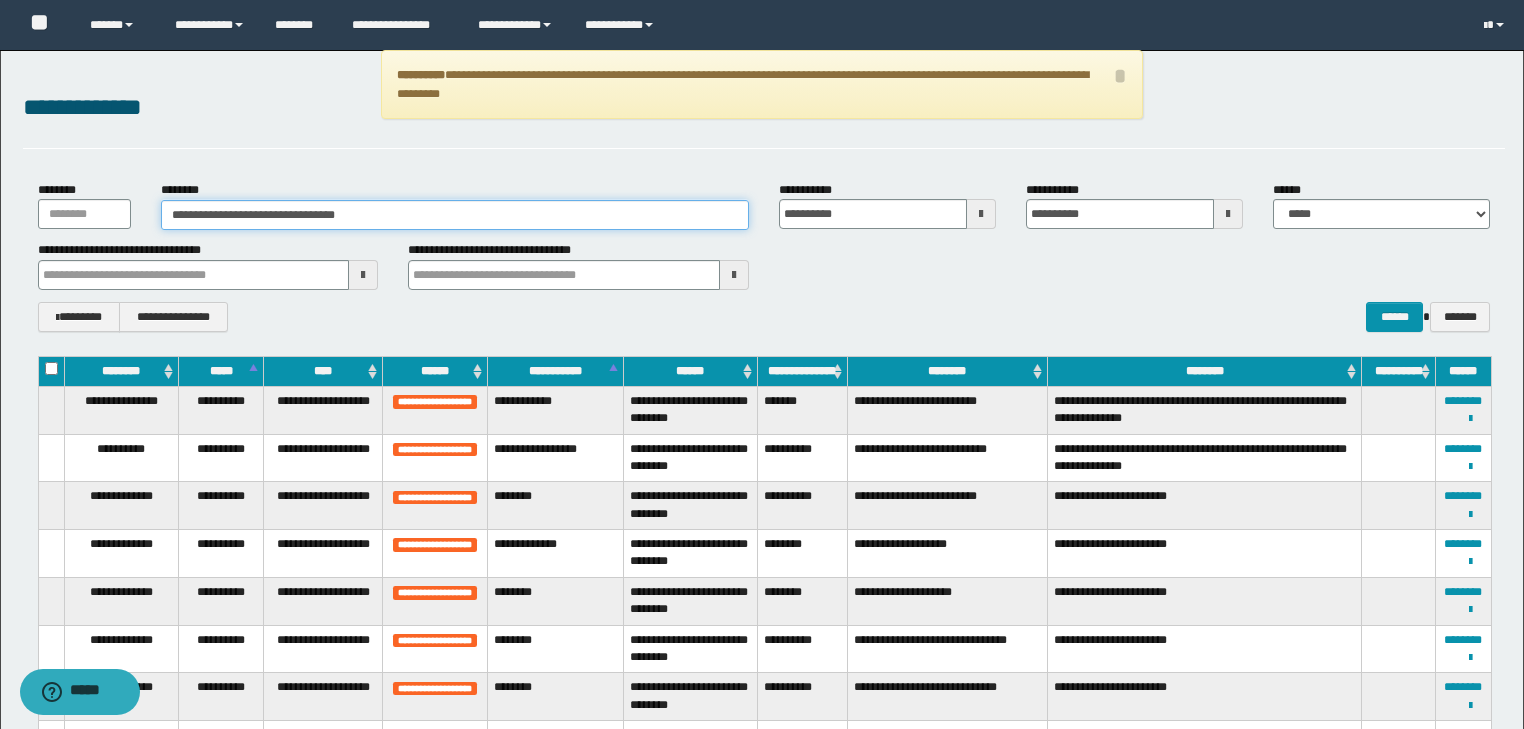 drag, startPoint x: 399, startPoint y: 212, endPoint x: 259, endPoint y: 221, distance: 140.28899 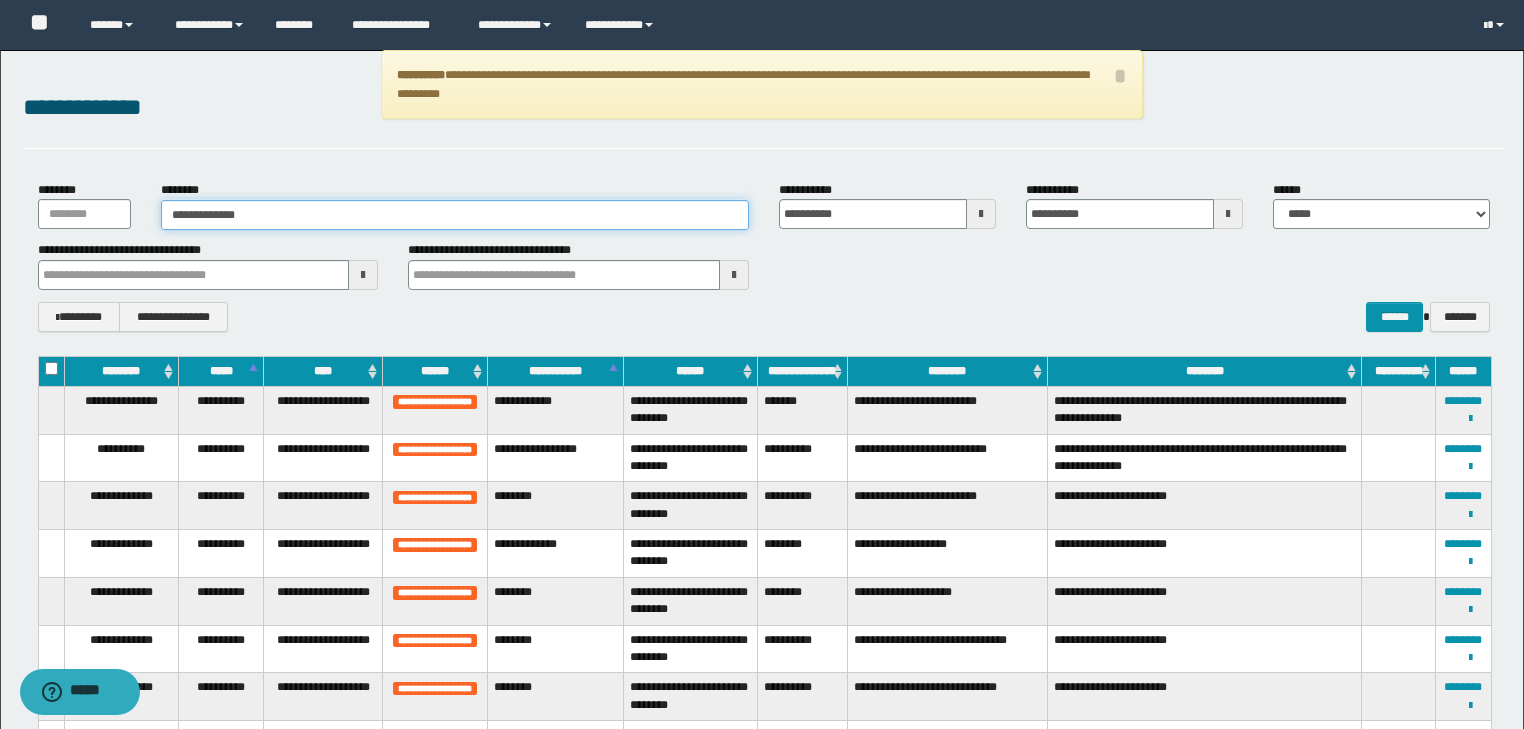 type on "**********" 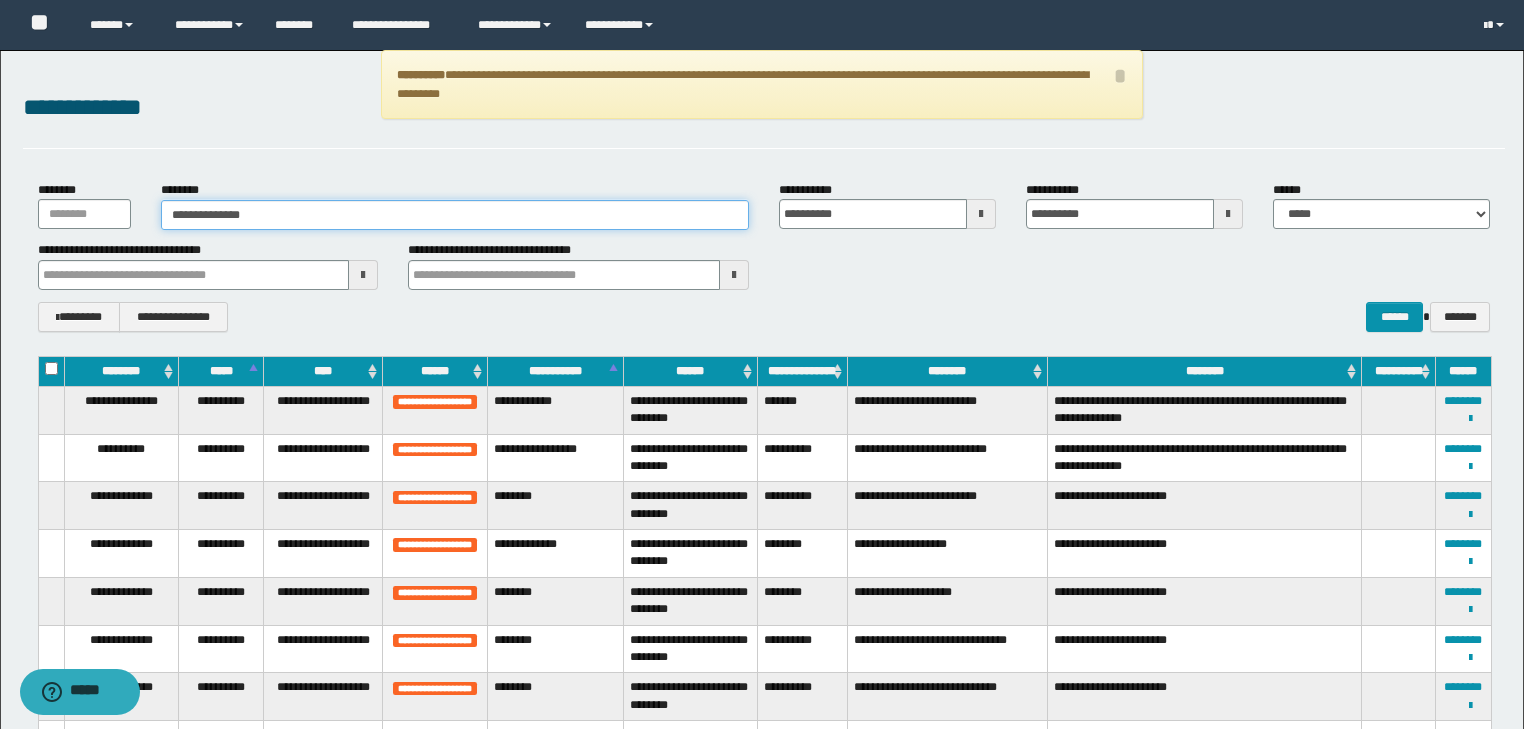 type on "**********" 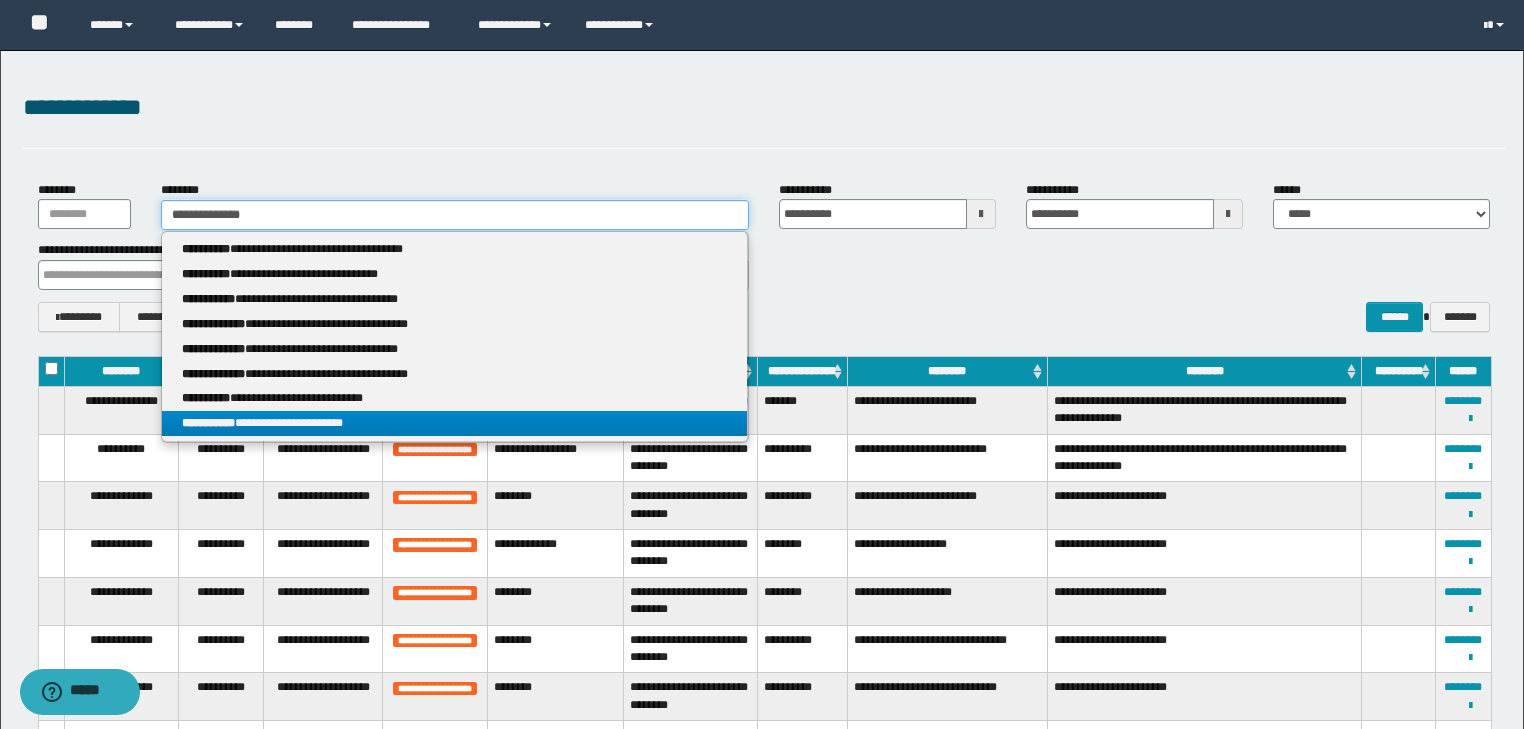 type on "**********" 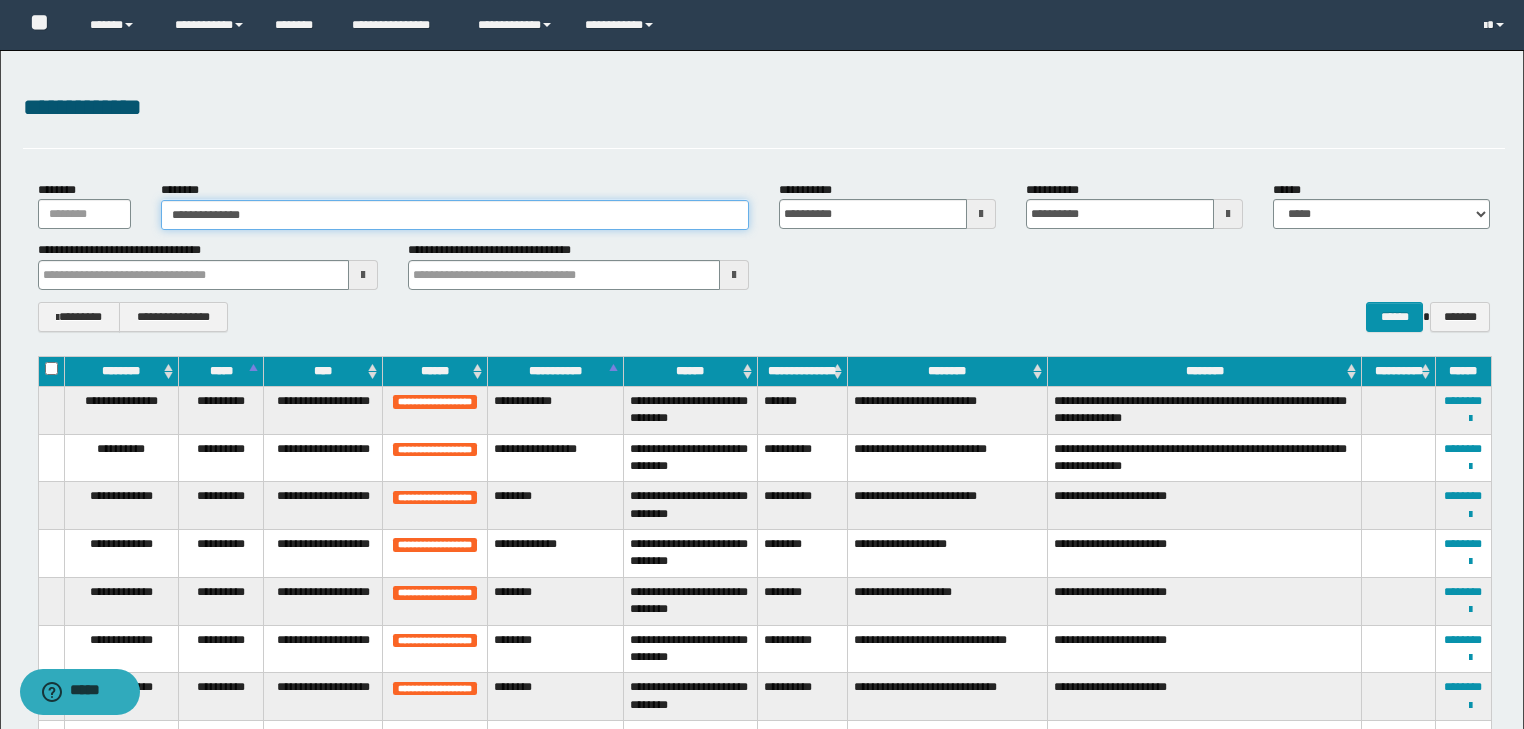 type on "**********" 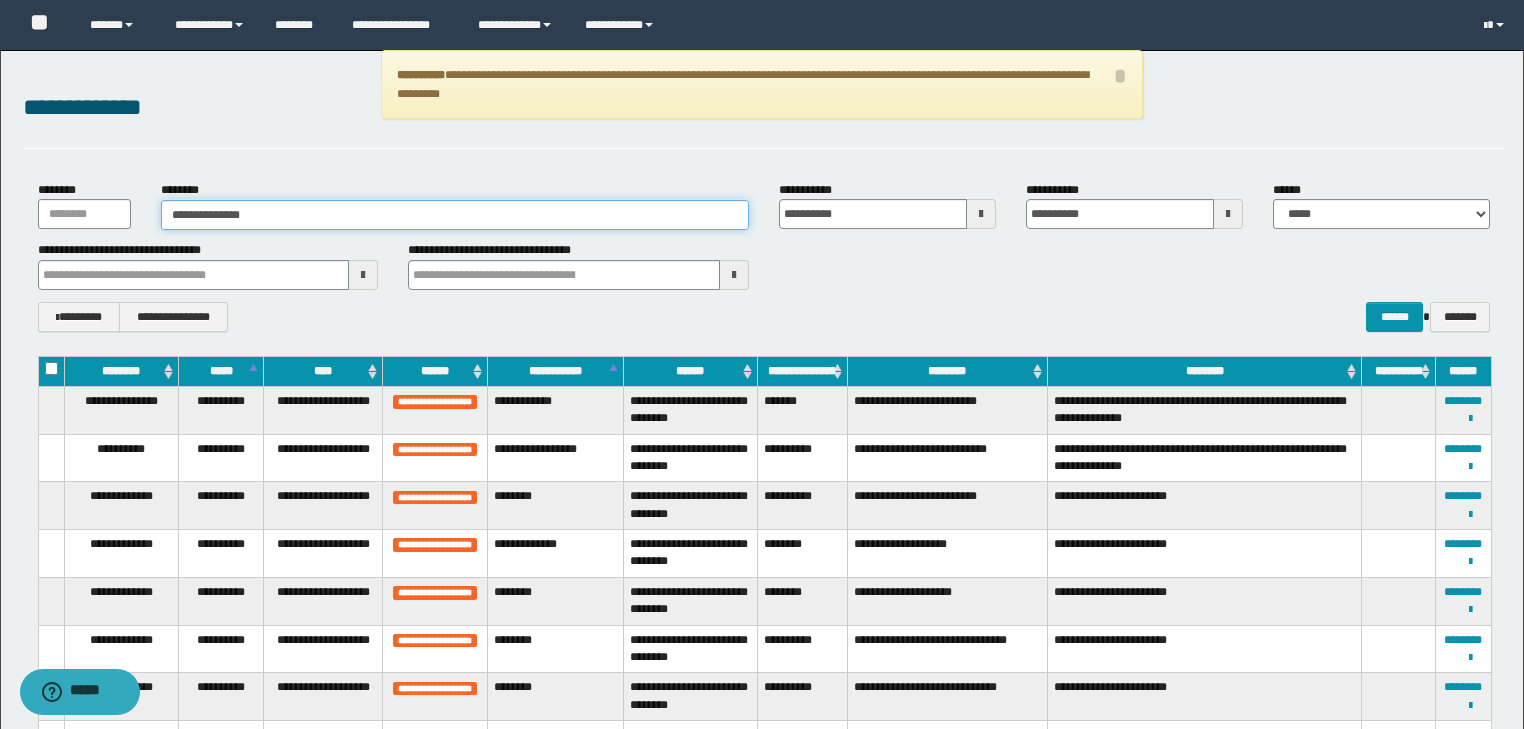 type on "**********" 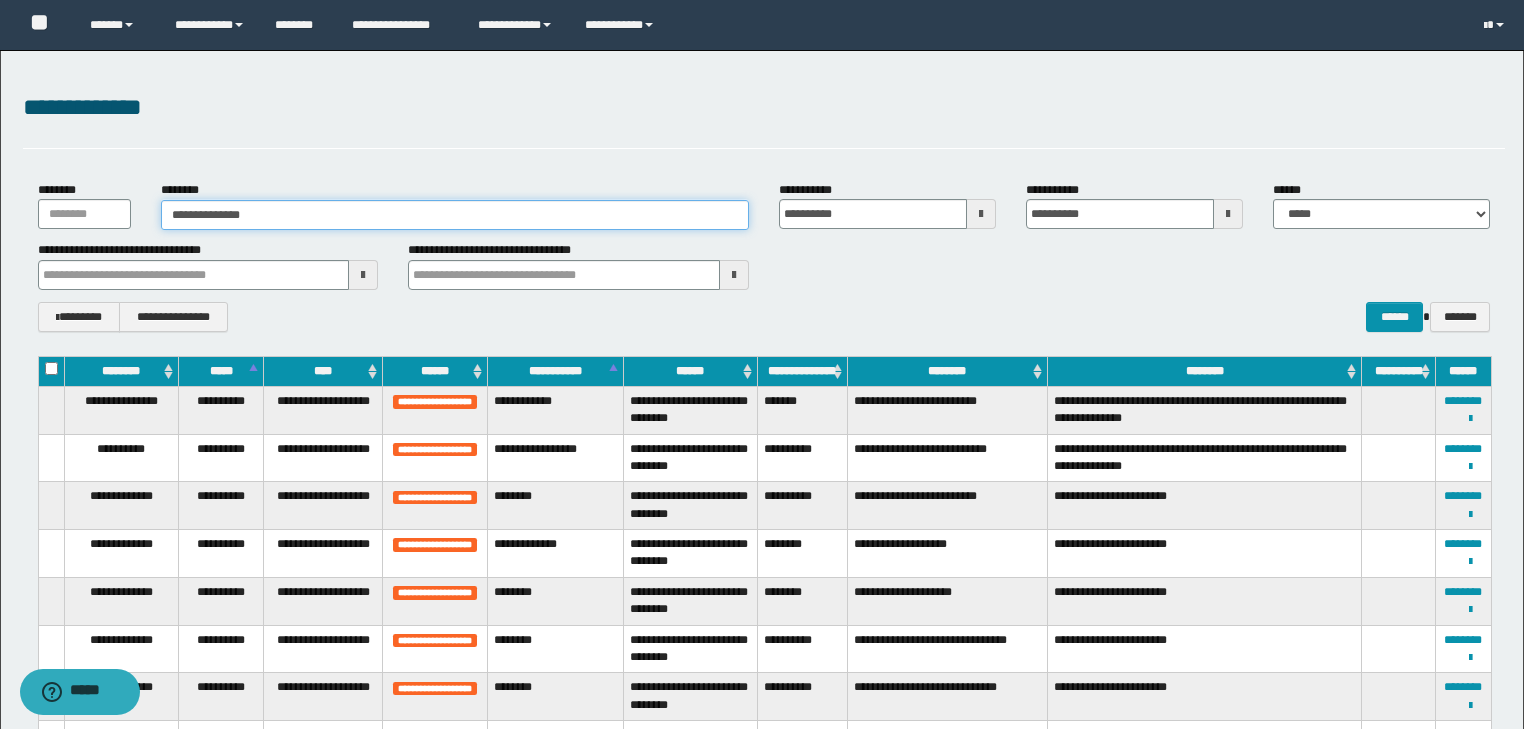 type on "**********" 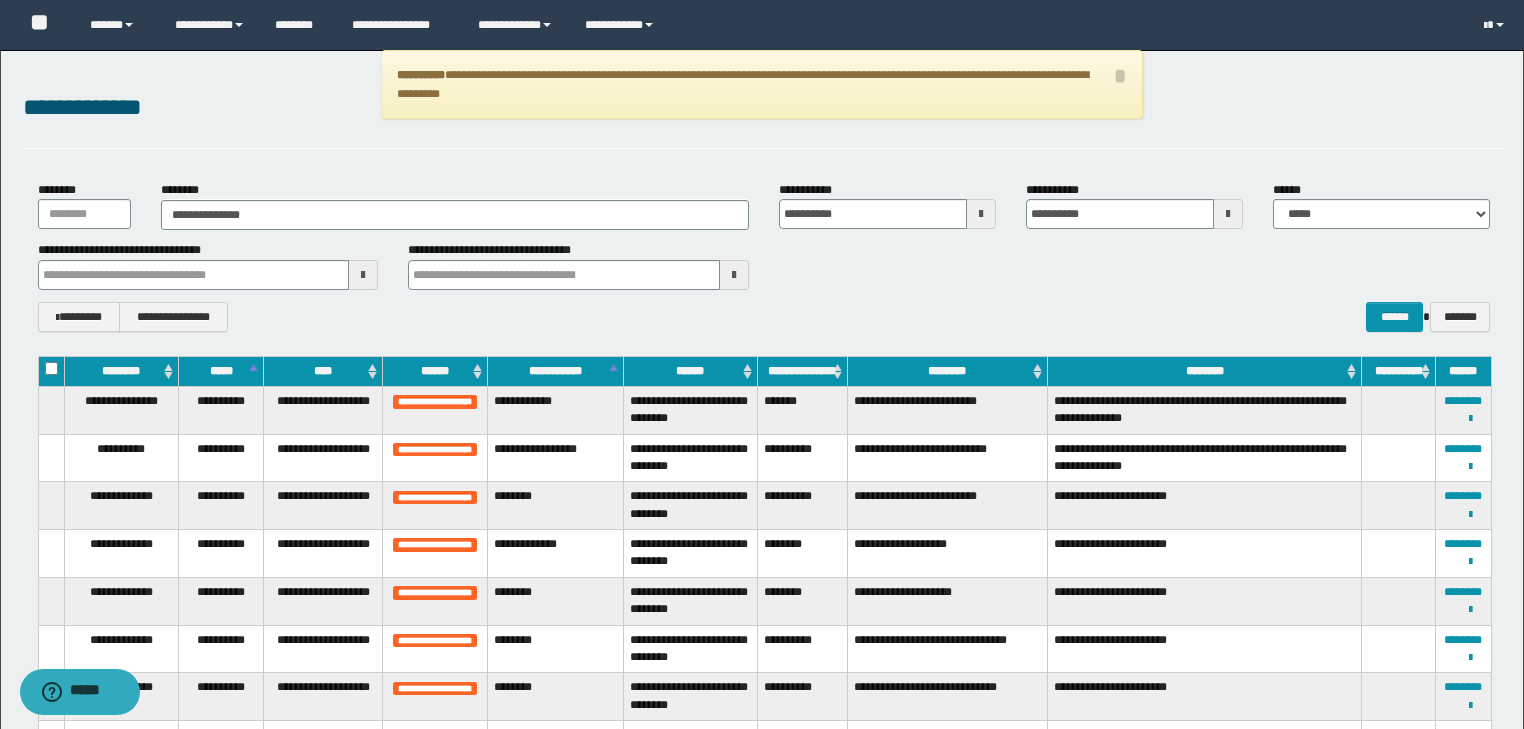 click on "**********" at bounding box center [455, 205] 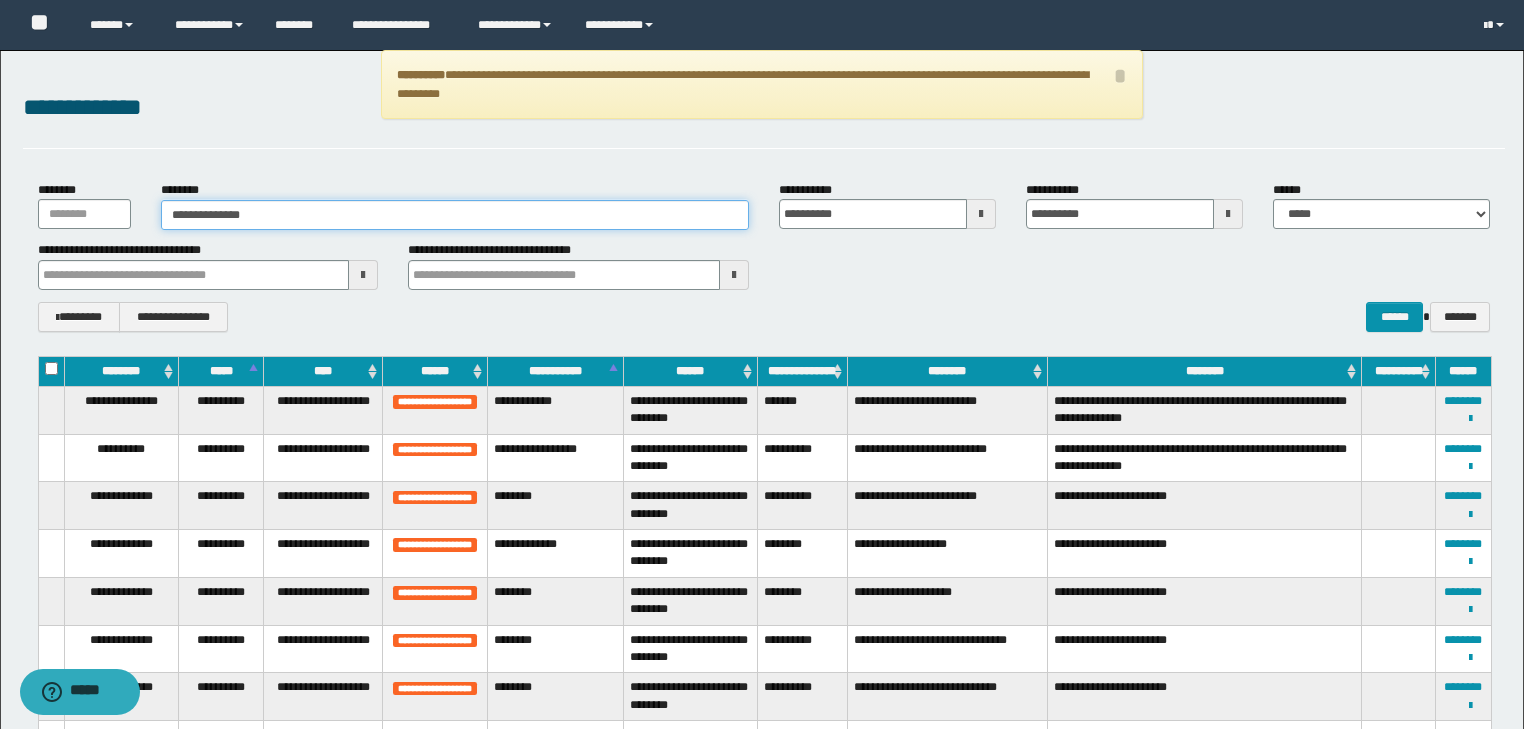 type on "**********" 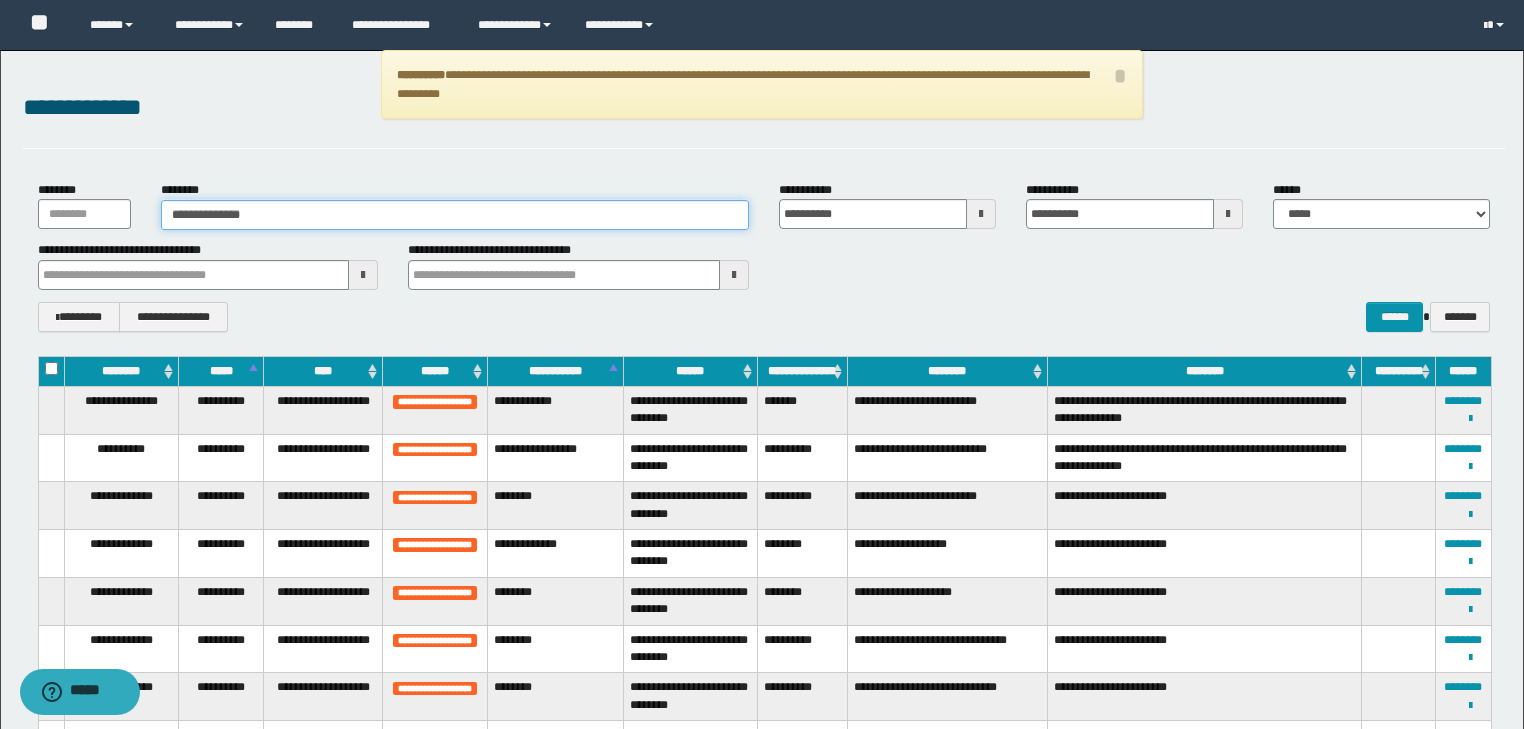 click on "**********" at bounding box center [455, 215] 